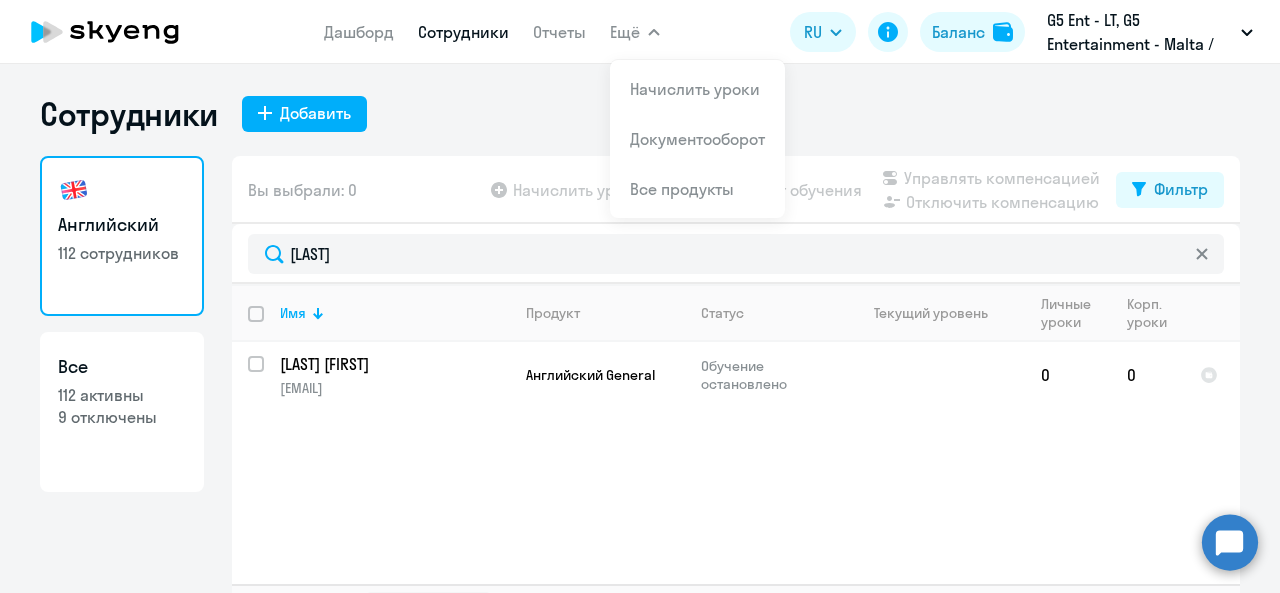 select on "30" 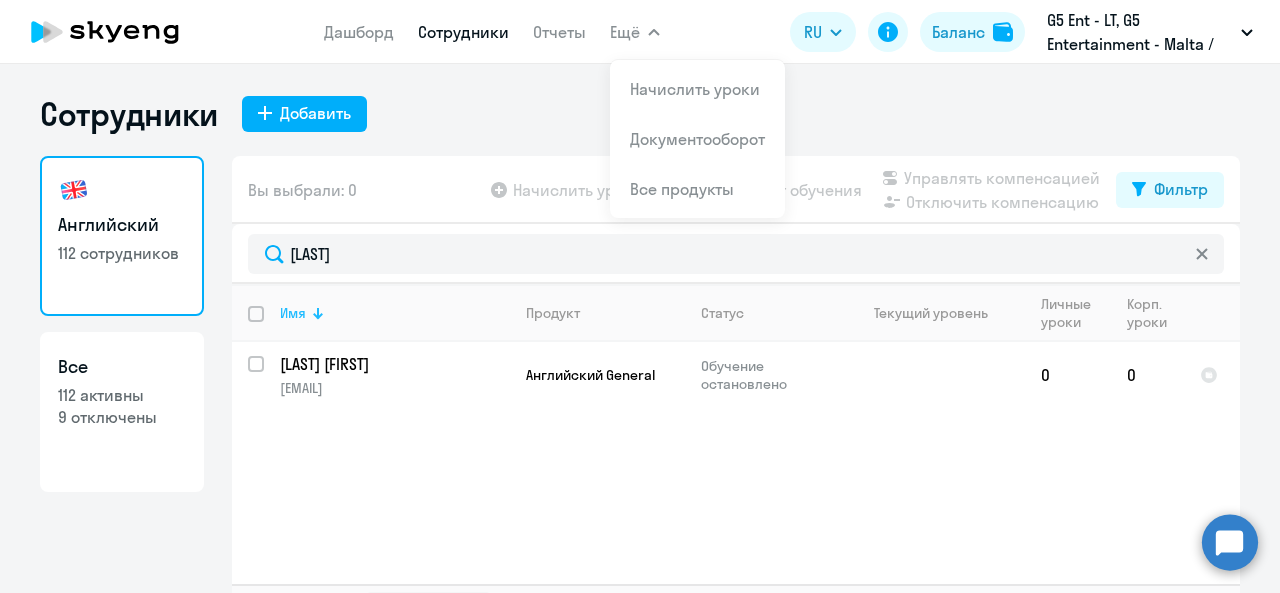 scroll, scrollTop: 0, scrollLeft: 0, axis: both 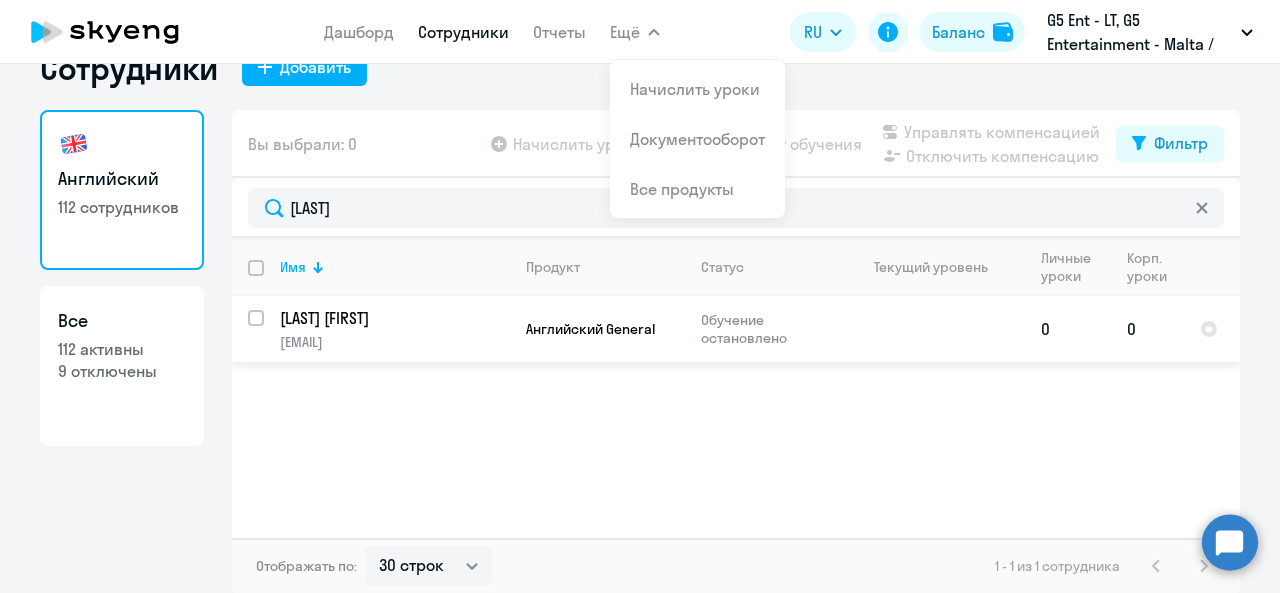 click on "[LAST] [FIRST]" 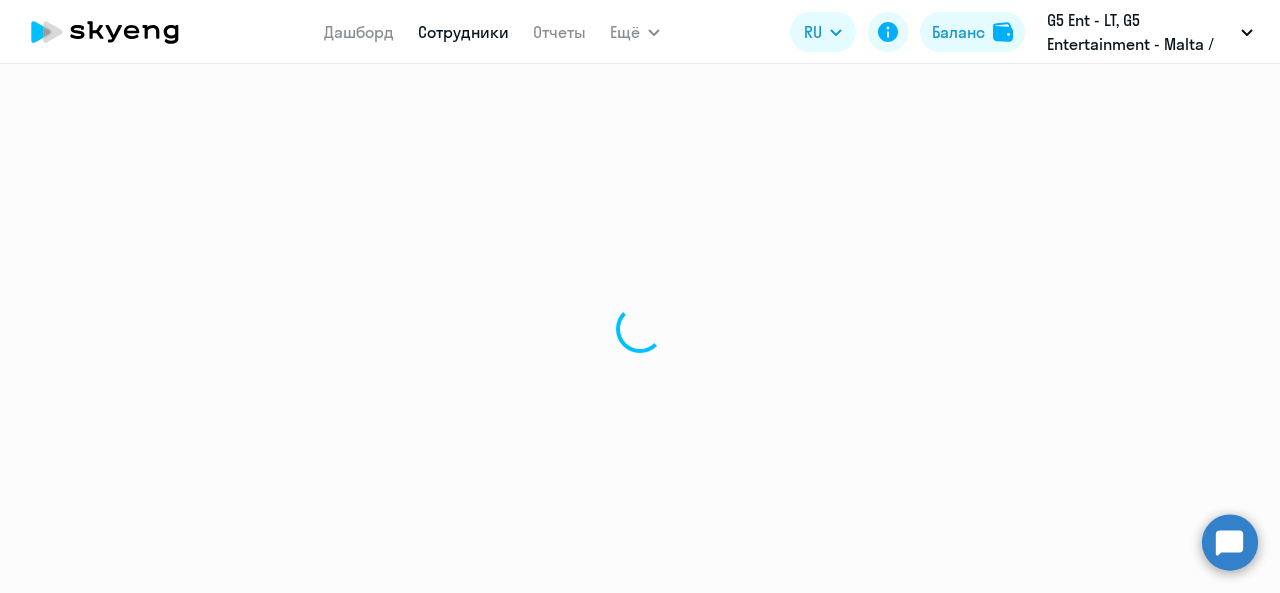 scroll, scrollTop: 0, scrollLeft: 0, axis: both 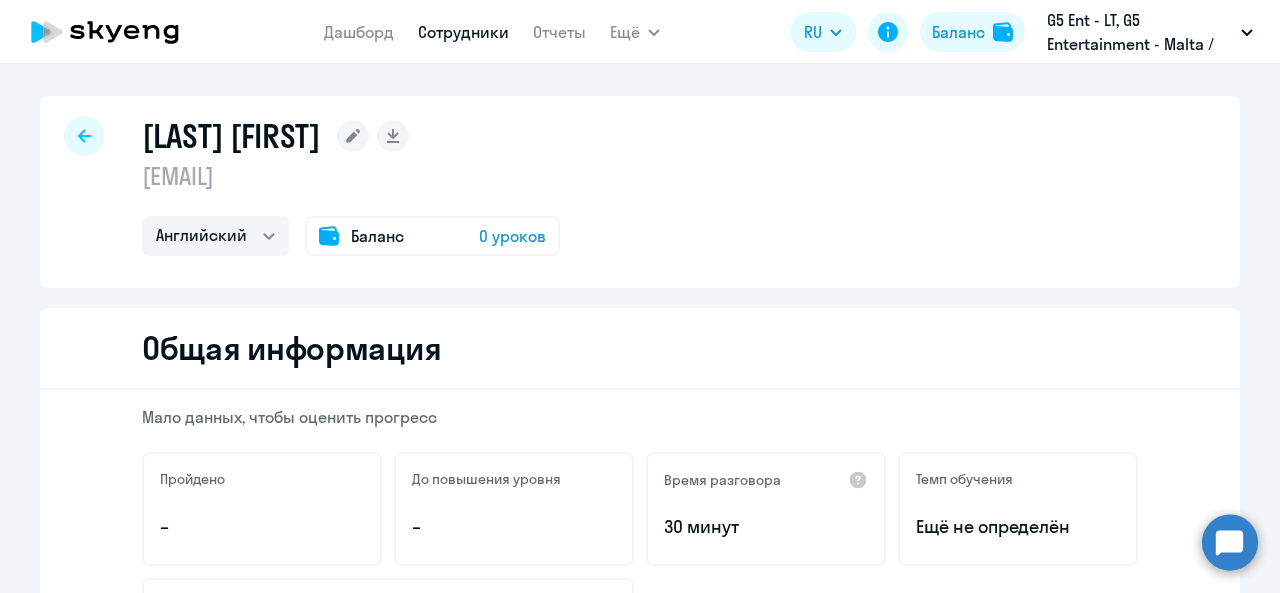 click on "0 уроков" 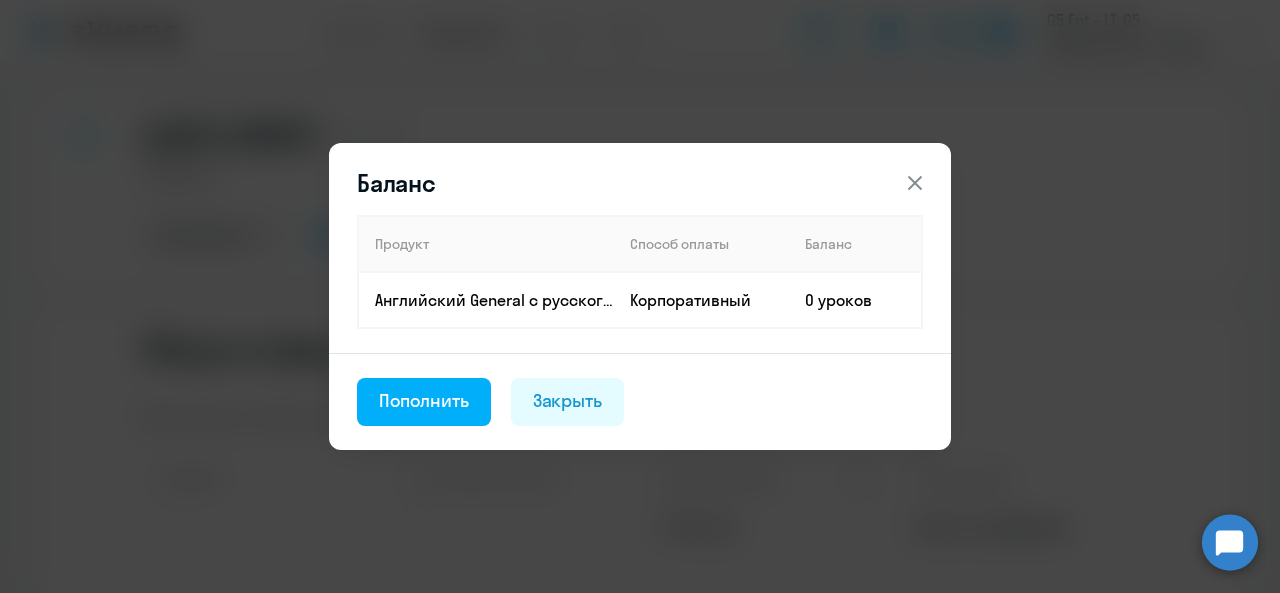 click 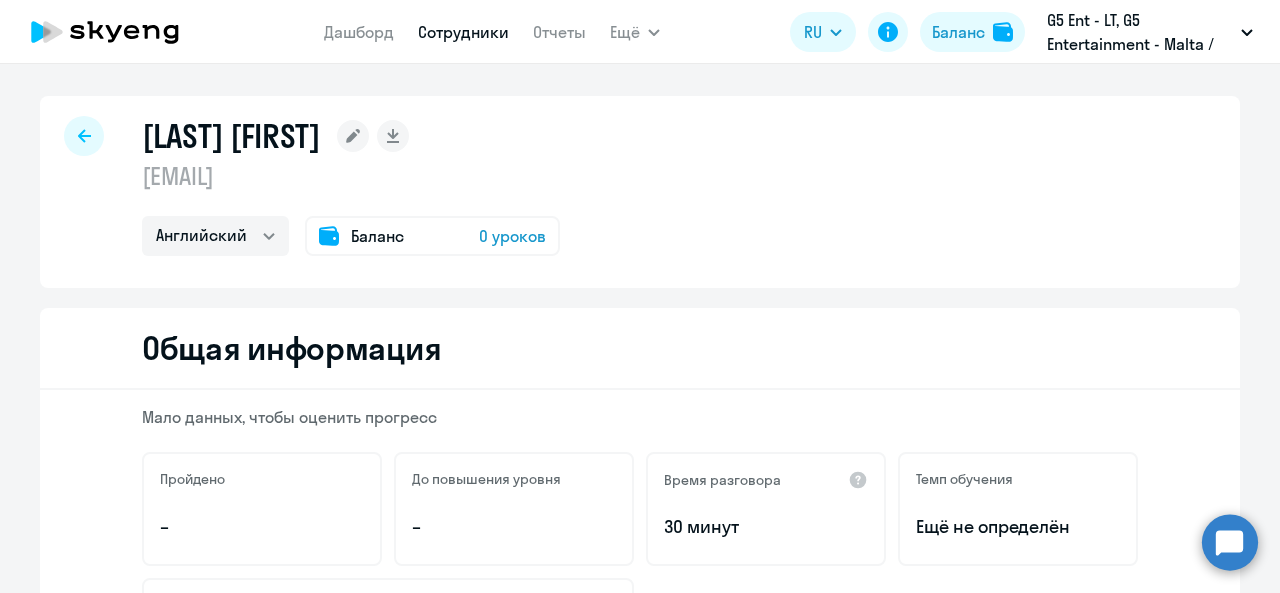 click on "[LAST] [FIRST]
[EMAIL]  [LANGUAGE]
[BALANCE] [LESSONS]" 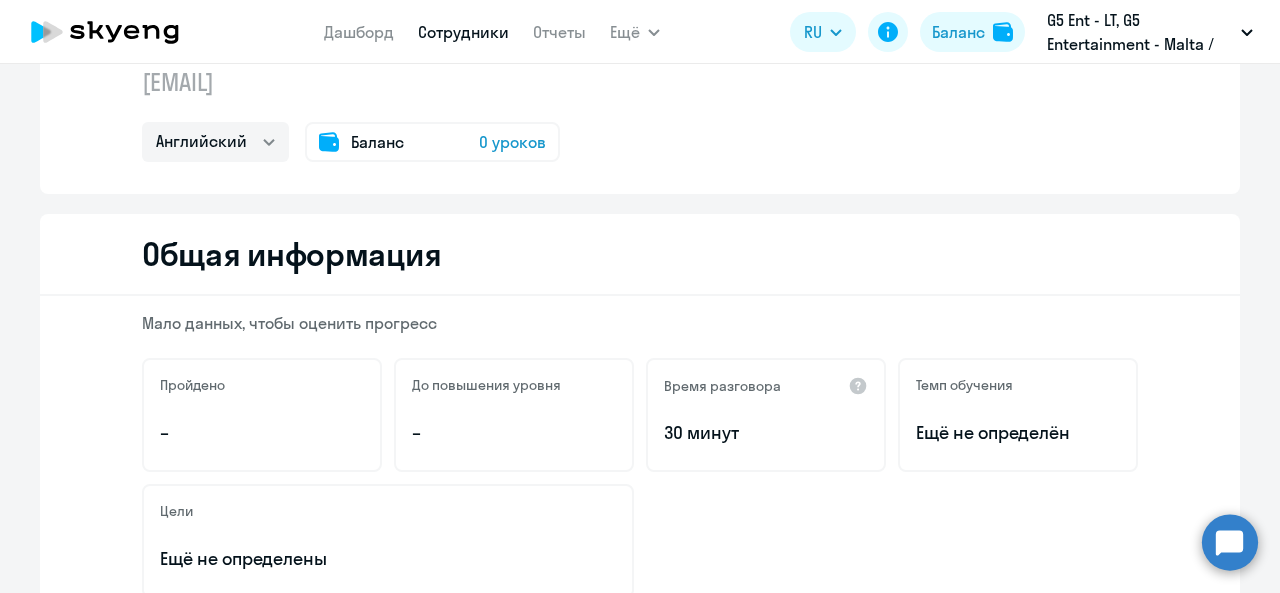 scroll, scrollTop: 0, scrollLeft: 0, axis: both 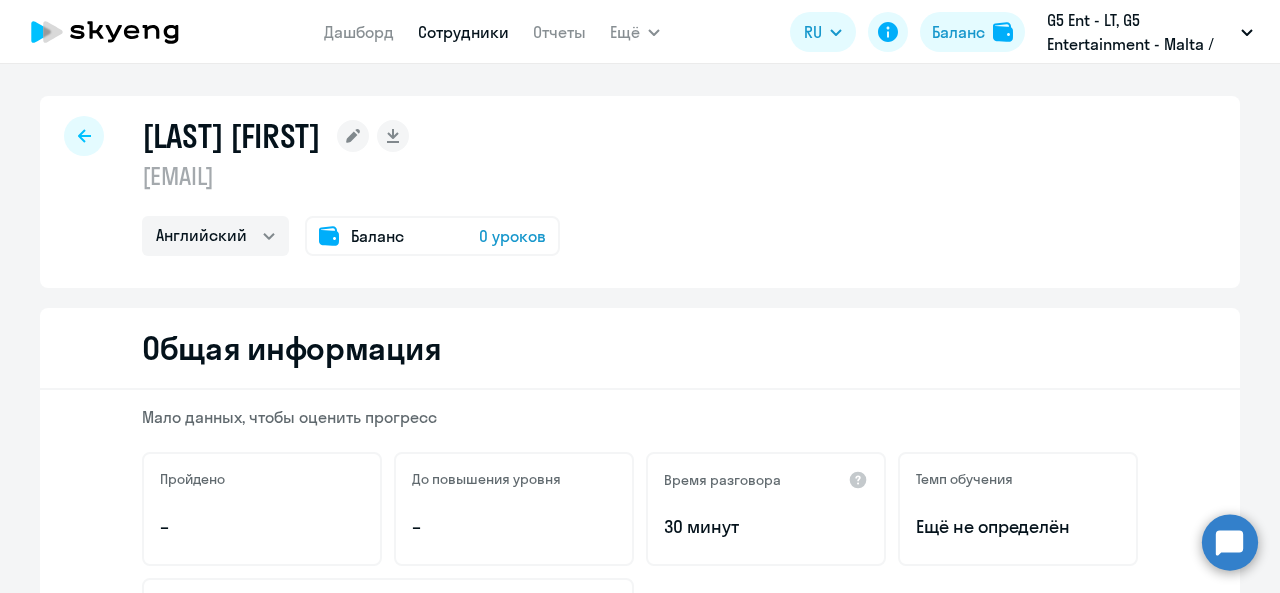click 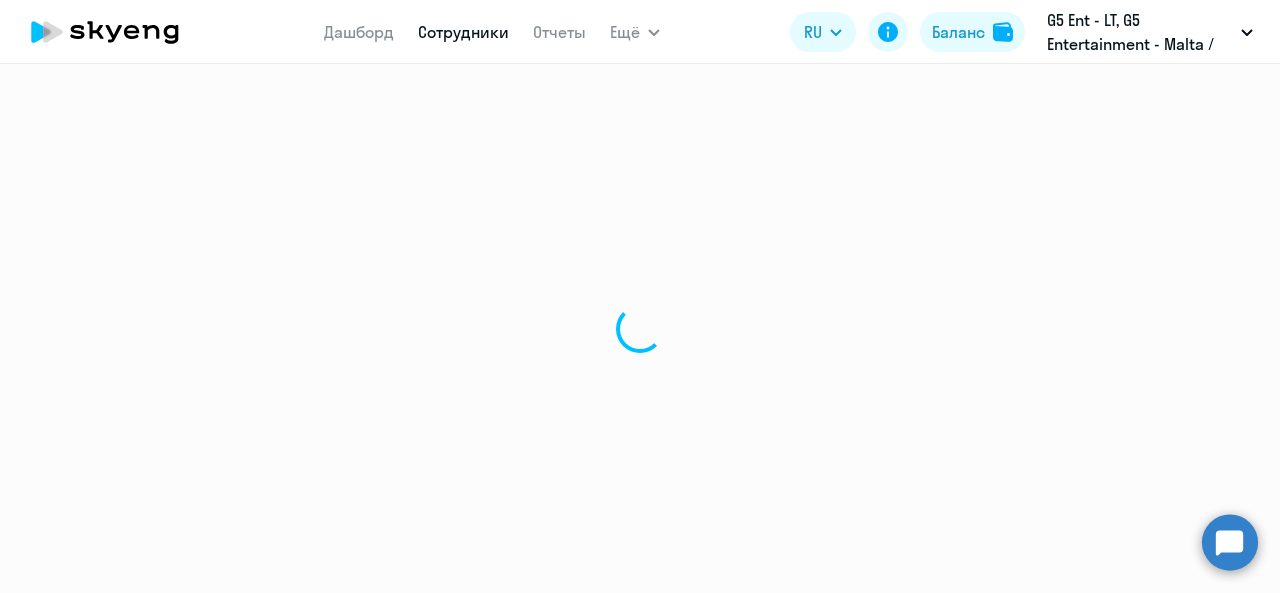 select on "30" 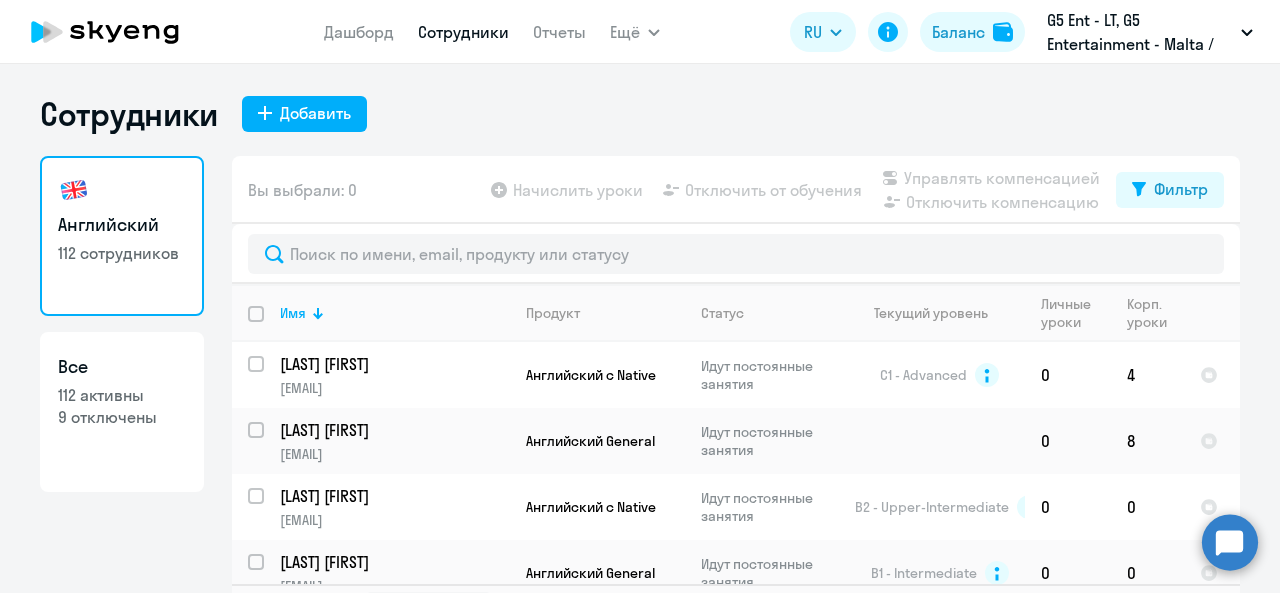 click on "Дашборд" at bounding box center [359, 32] 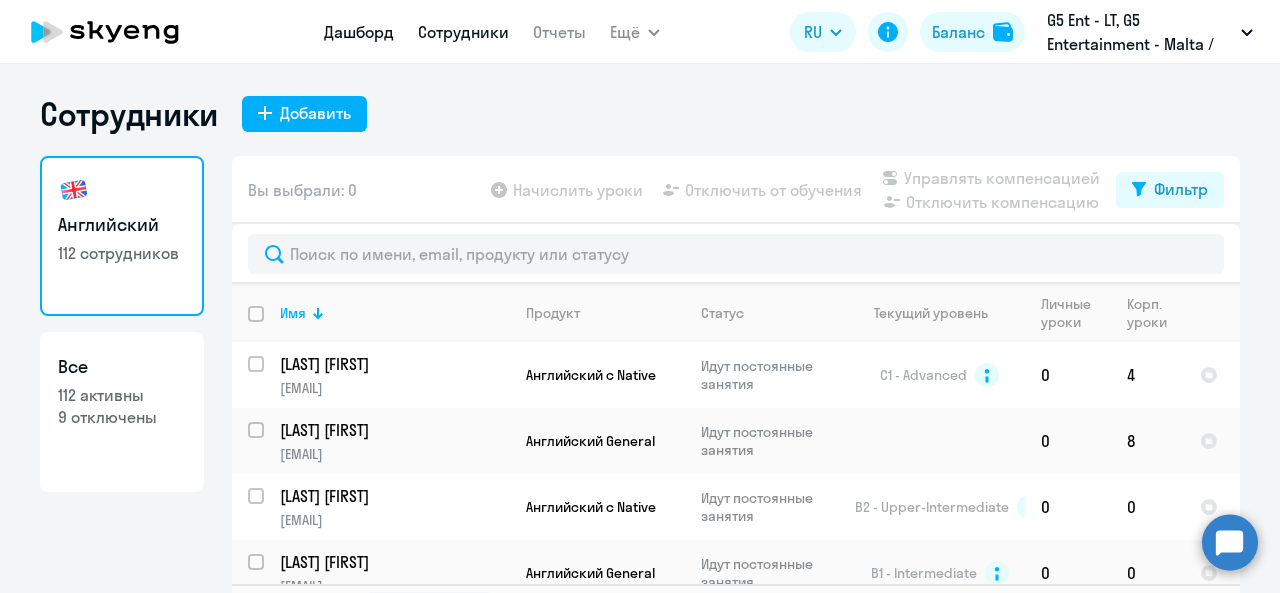 click on "Дашборд" at bounding box center (359, 32) 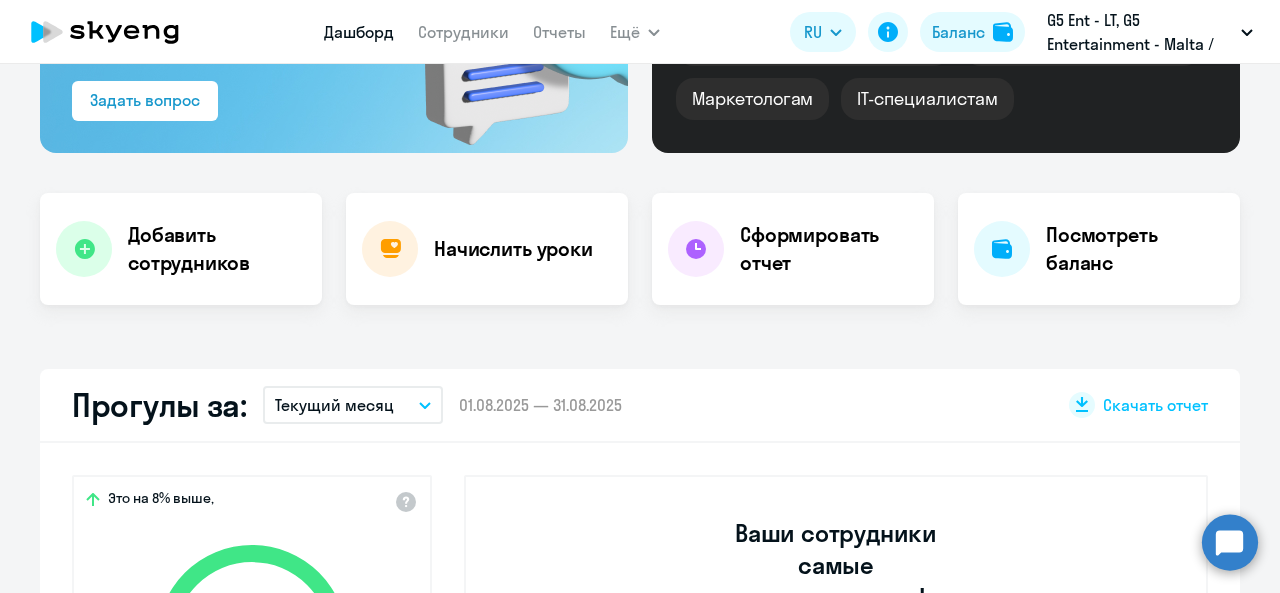 scroll, scrollTop: 287, scrollLeft: 0, axis: vertical 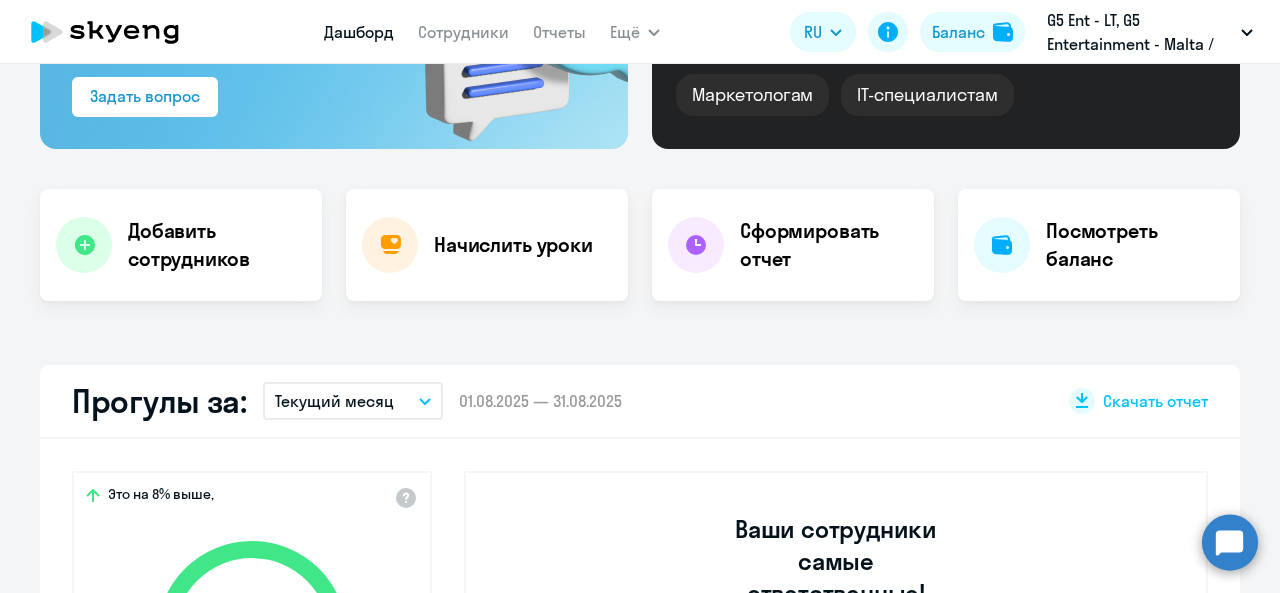 select on "30" 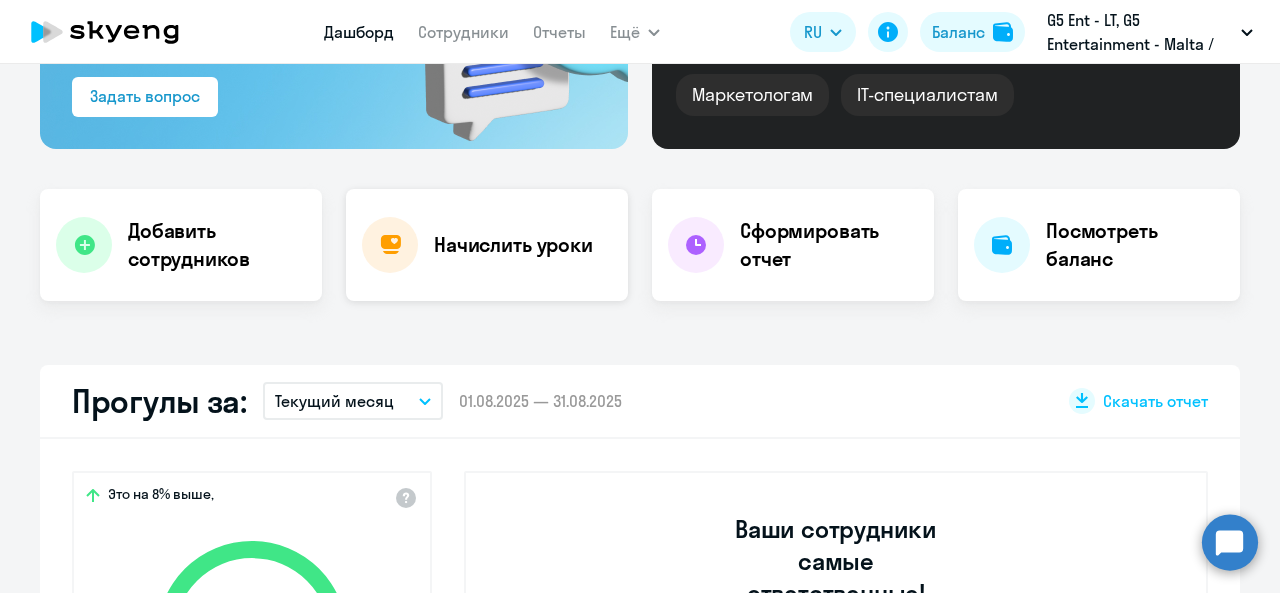 click on "Начислить уроки" 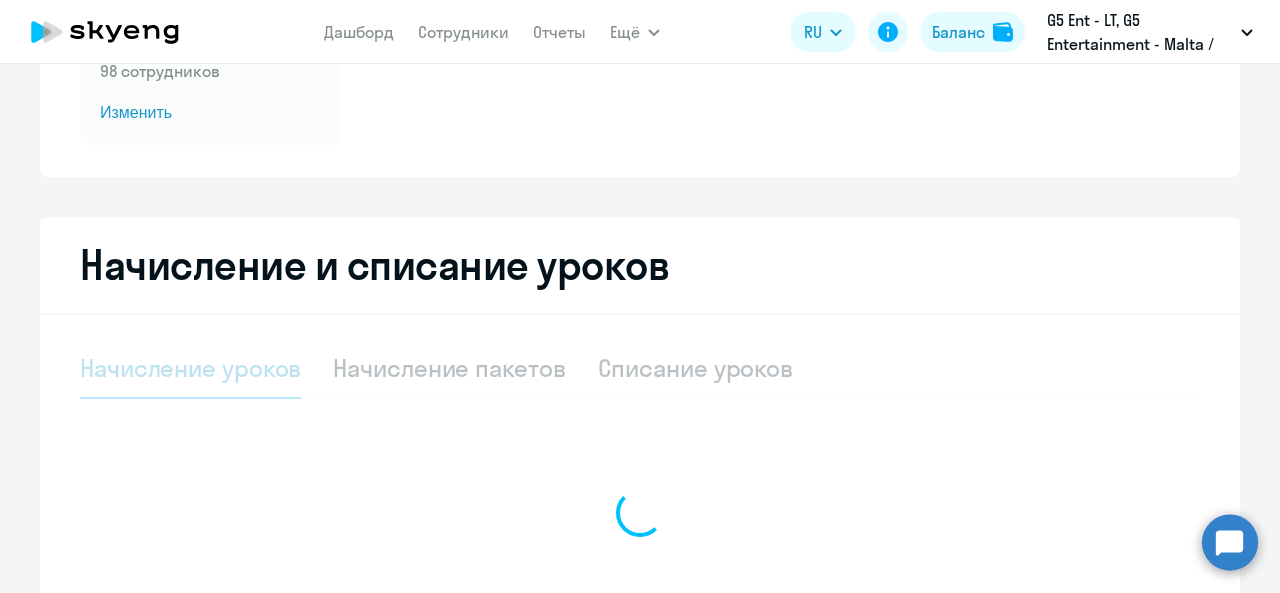 select on "10" 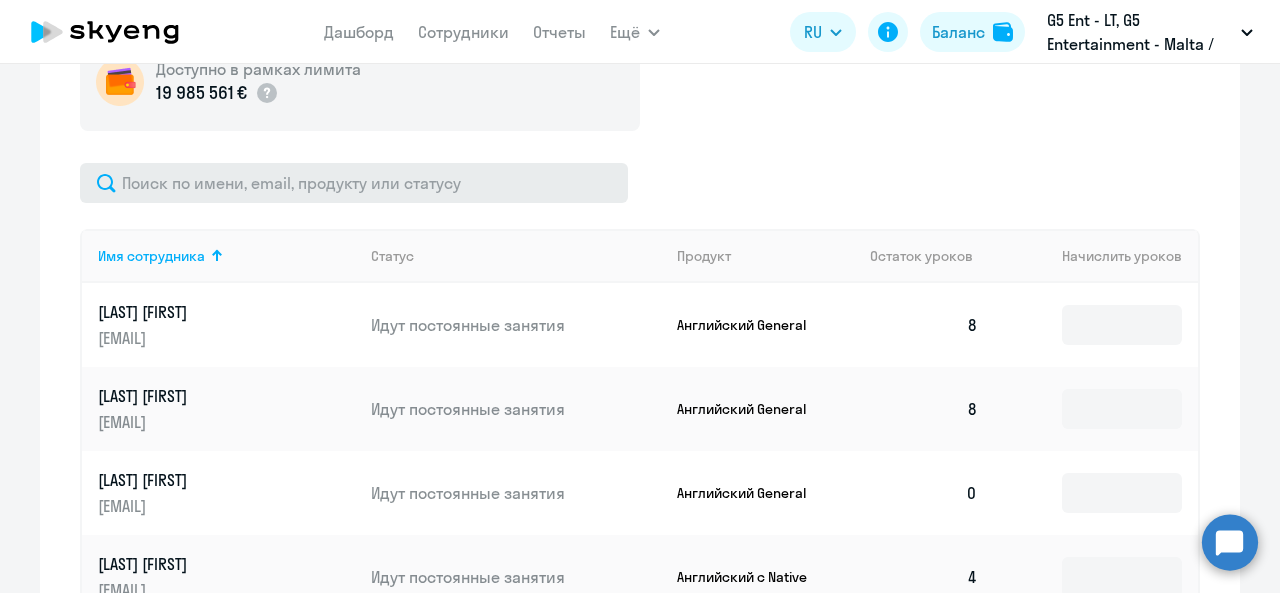 scroll, scrollTop: 681, scrollLeft: 0, axis: vertical 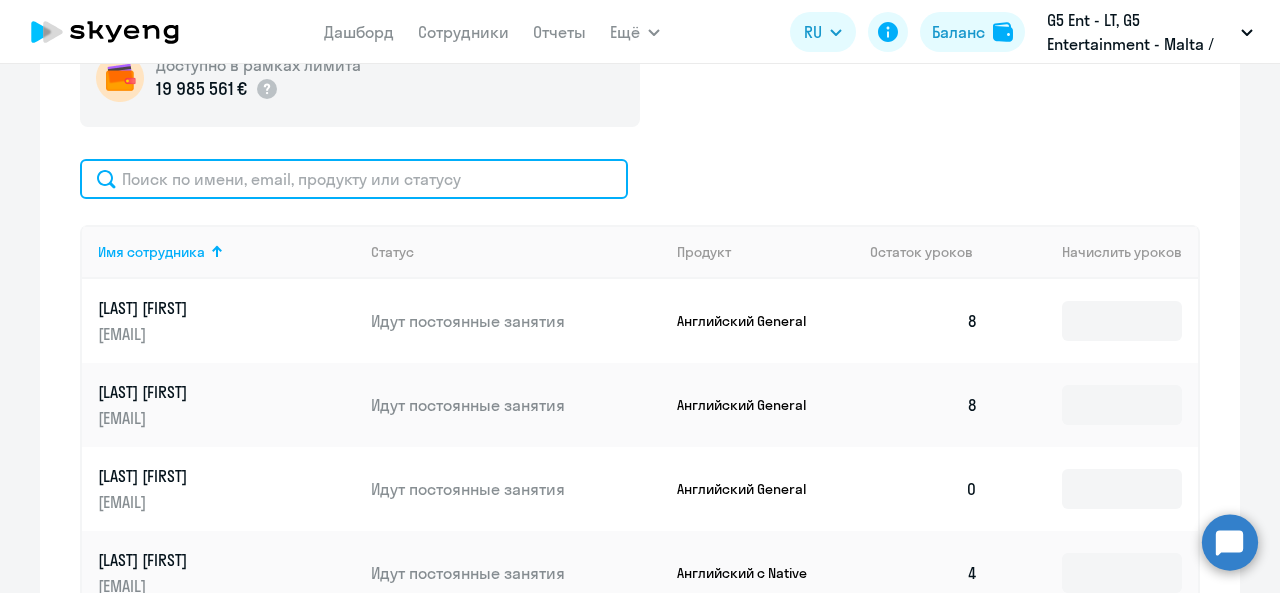 click 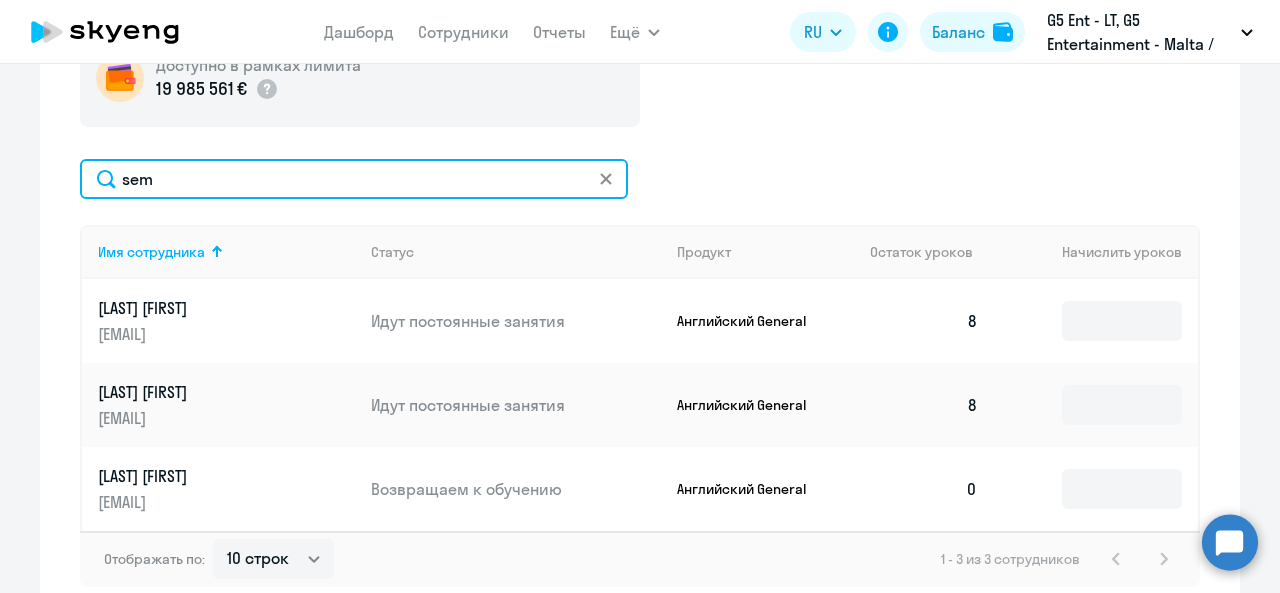 scroll, scrollTop: 786, scrollLeft: 0, axis: vertical 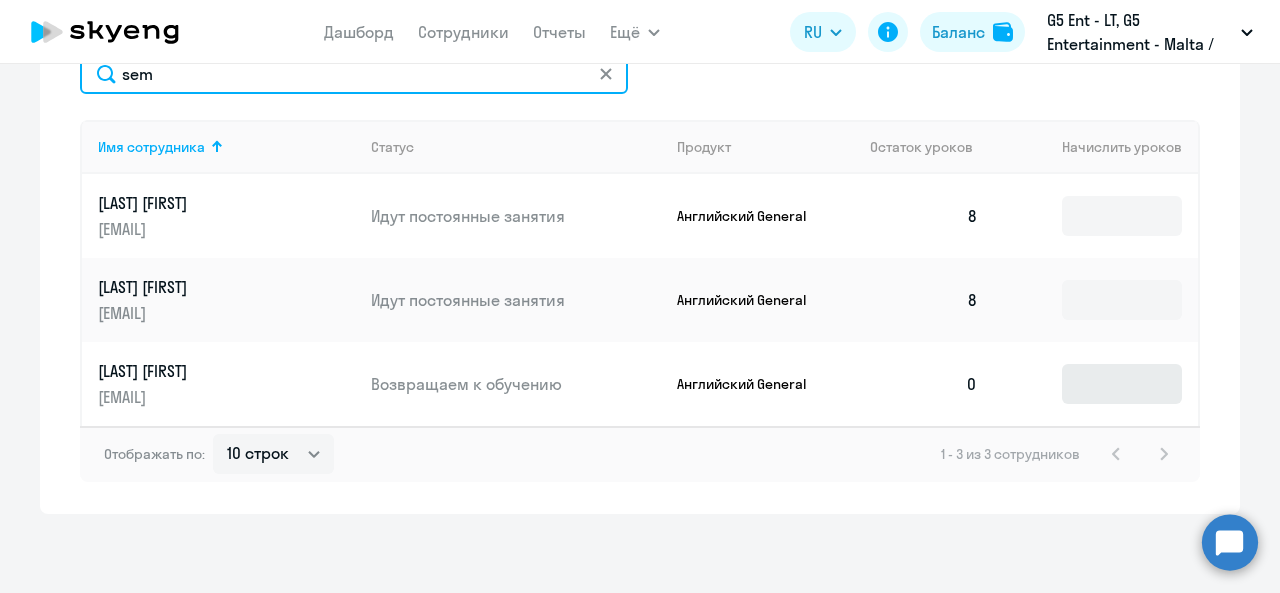 type on "sem" 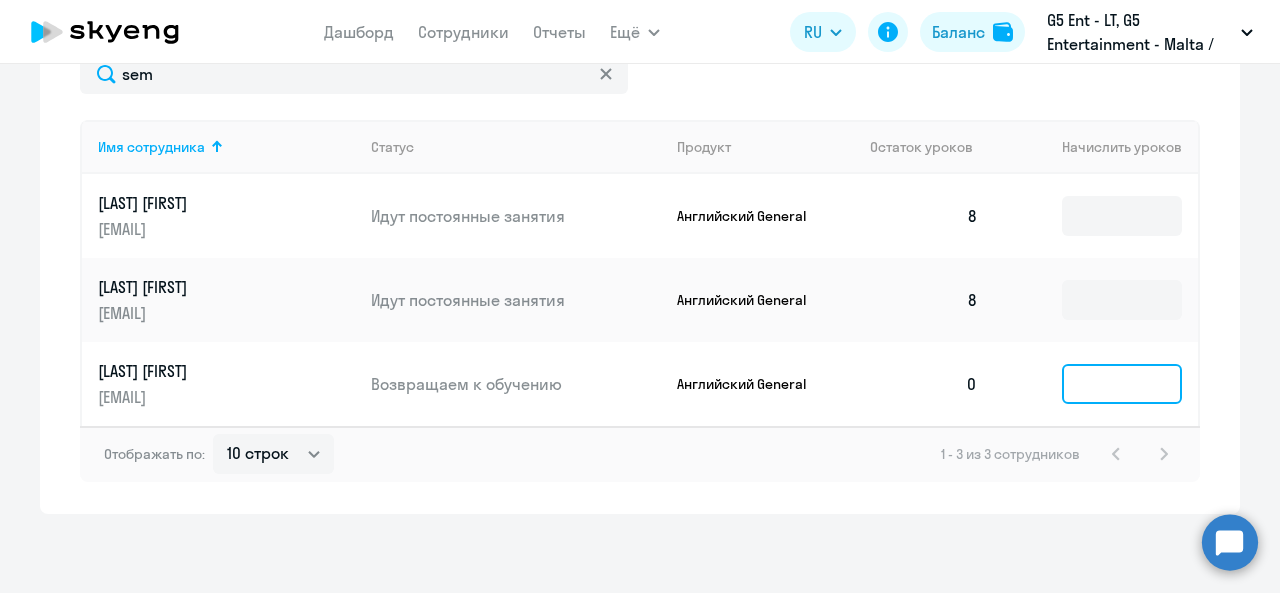 click 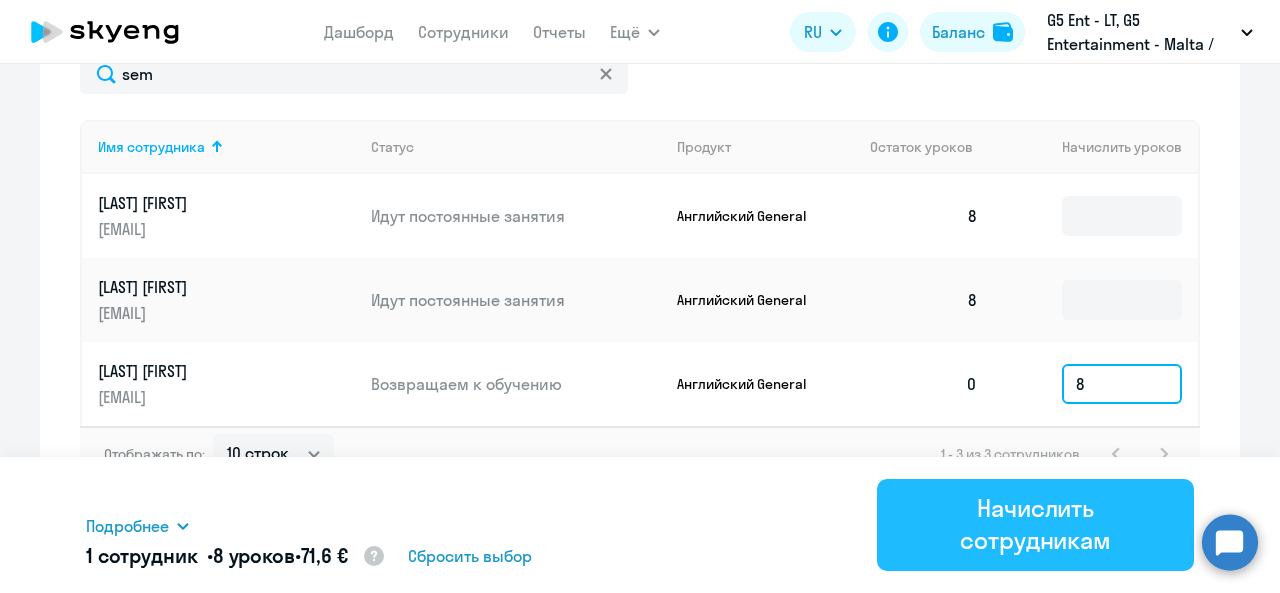 type on "8" 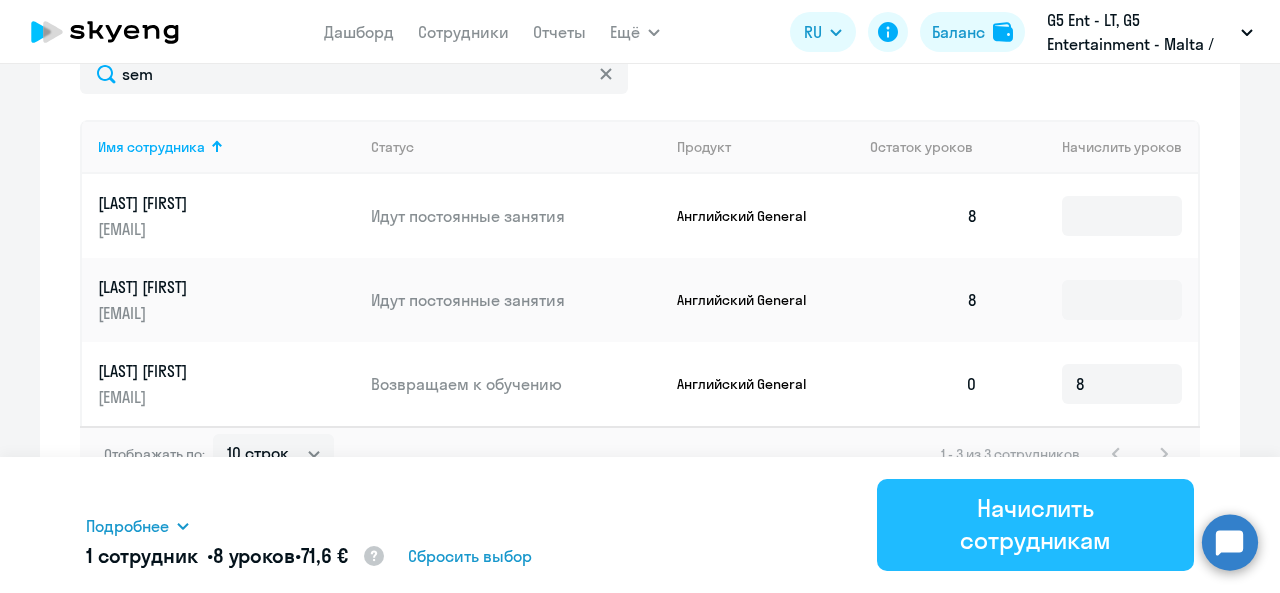 click on "Начислить сотрудникам" at bounding box center (1035, 524) 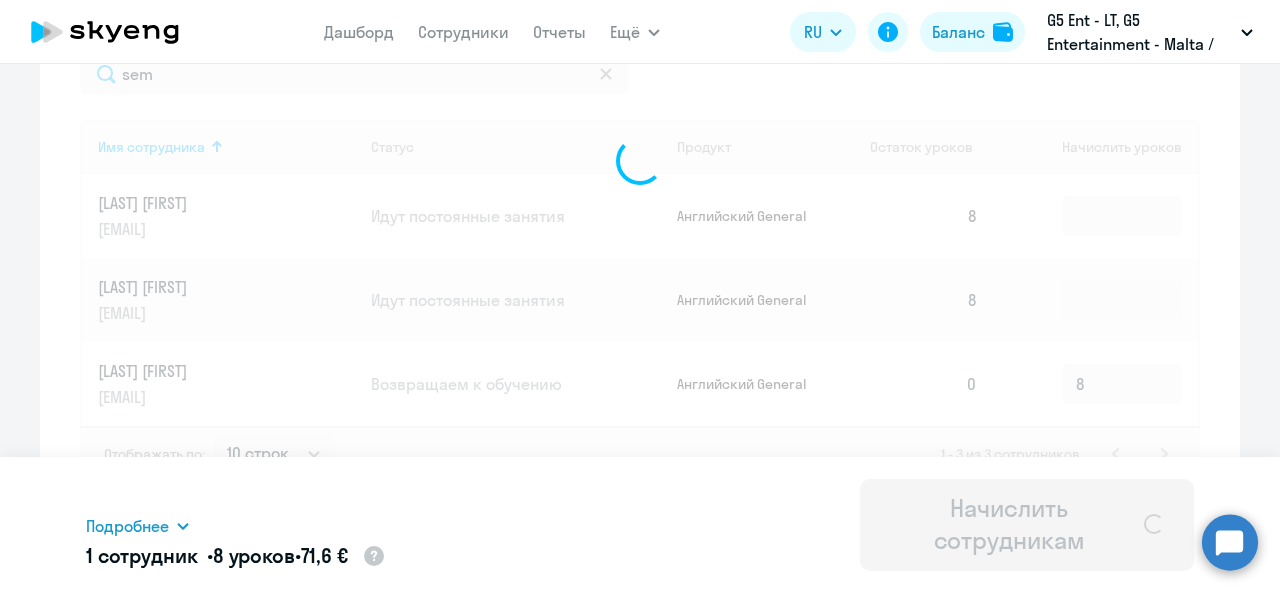 type 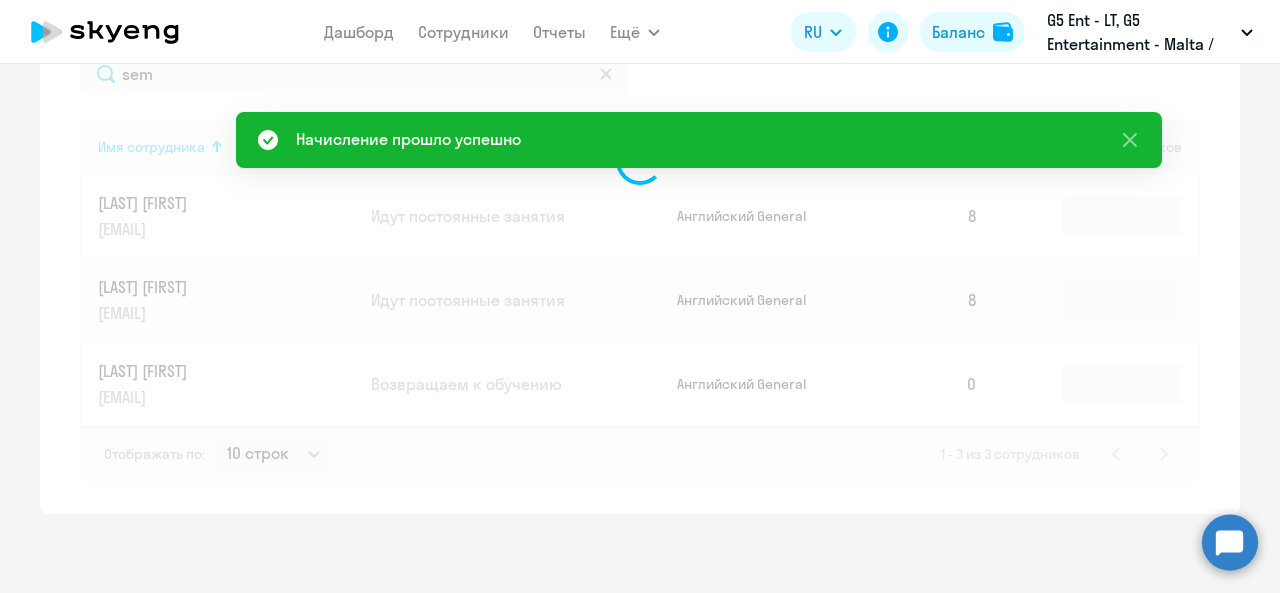 drag, startPoint x: 1127, startPoint y: 514, endPoint x: 756, endPoint y: 335, distance: 411.92474 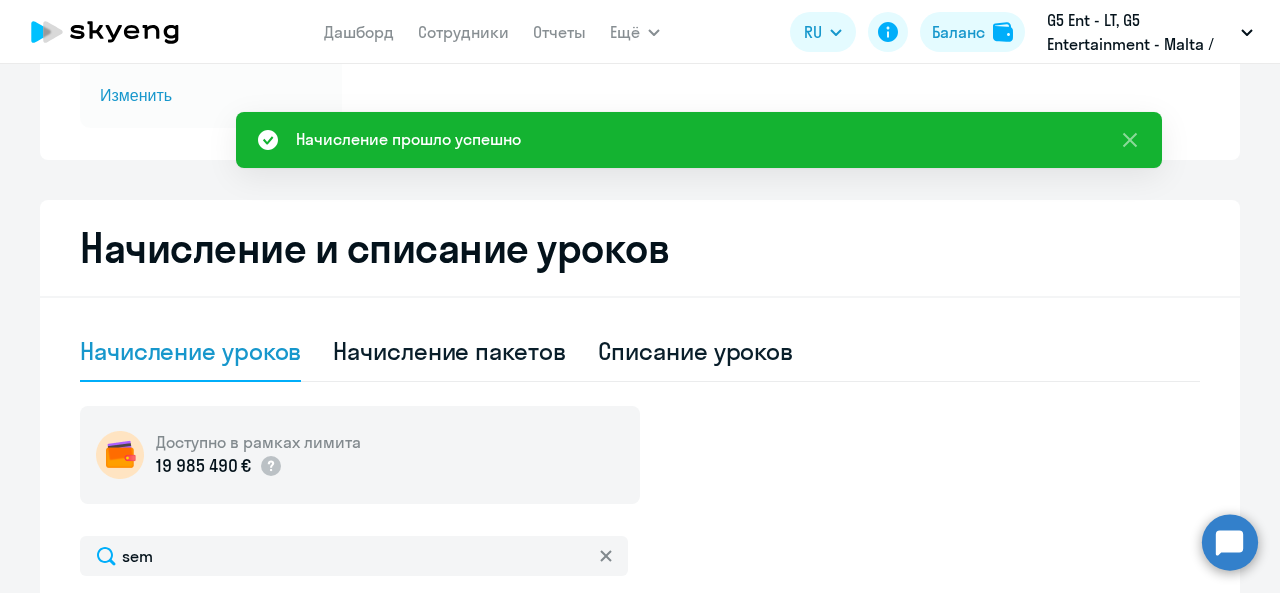 scroll, scrollTop: 212, scrollLeft: 0, axis: vertical 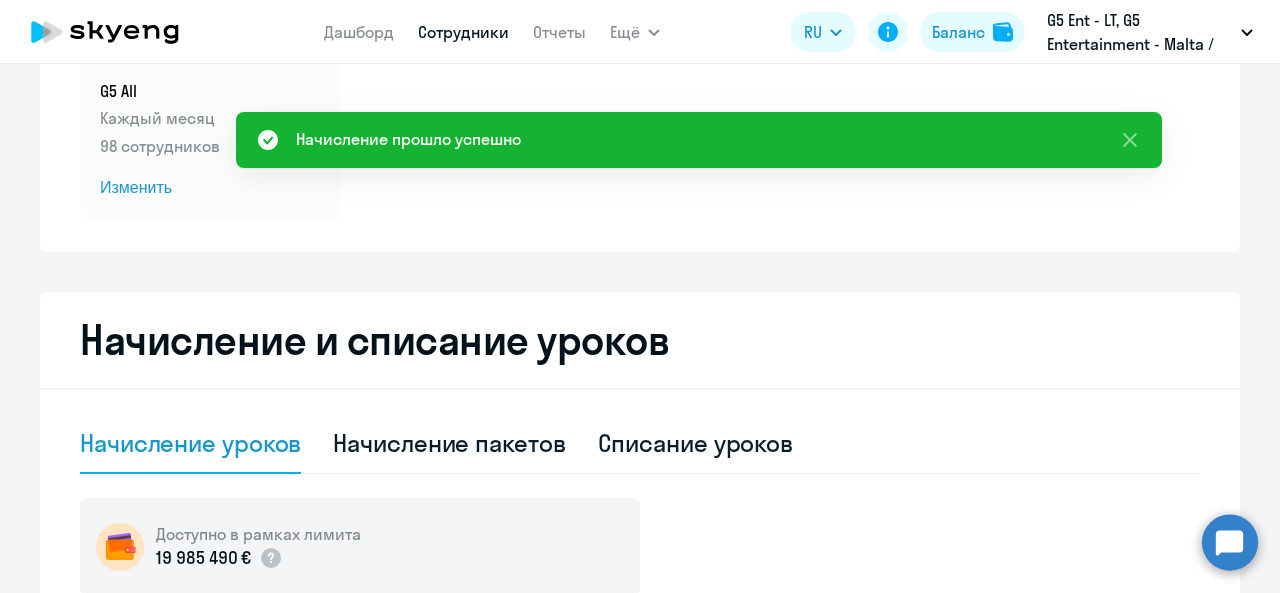 click on "Сотрудники" at bounding box center (463, 32) 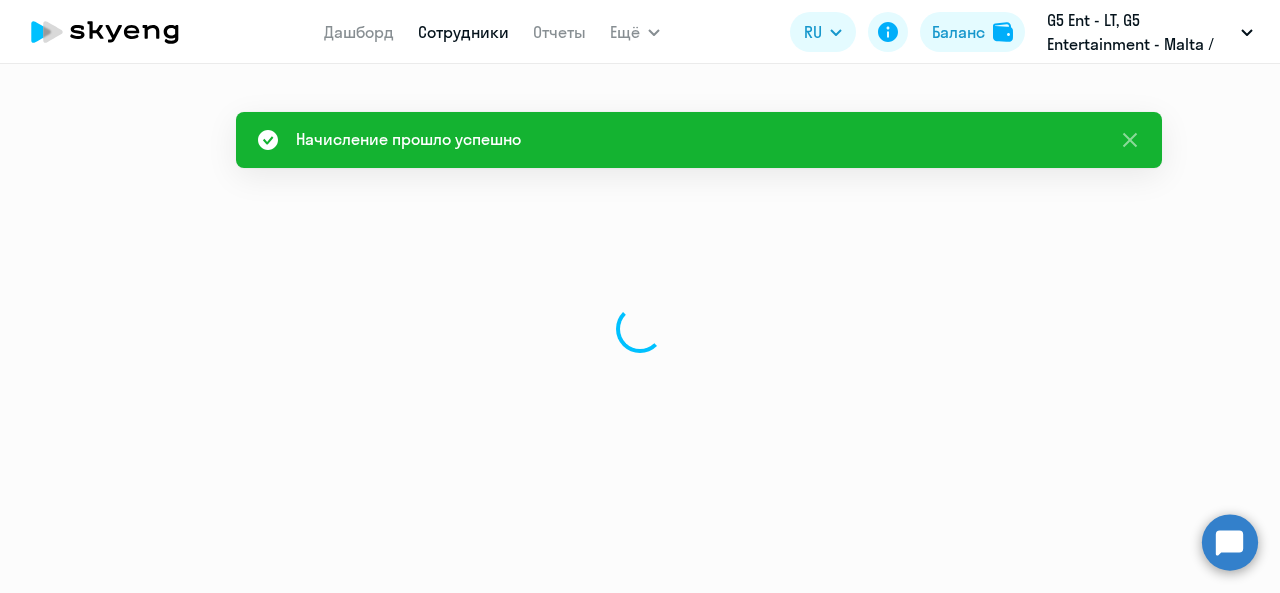 scroll, scrollTop: 0, scrollLeft: 0, axis: both 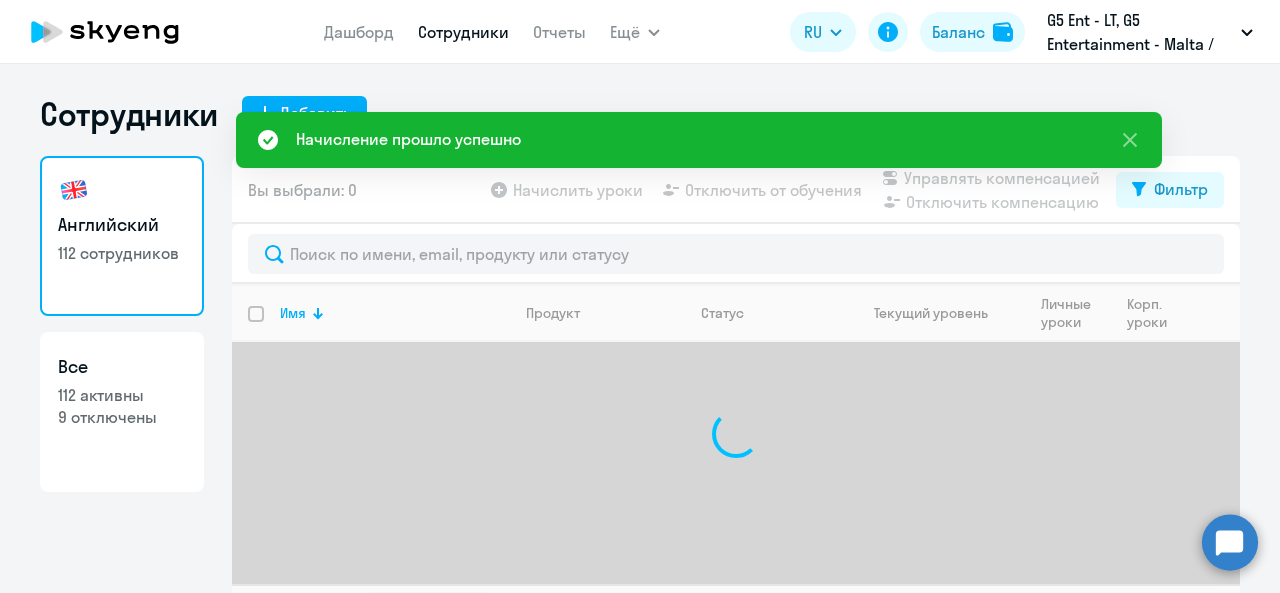 click on "Дашборд" at bounding box center (359, 32) 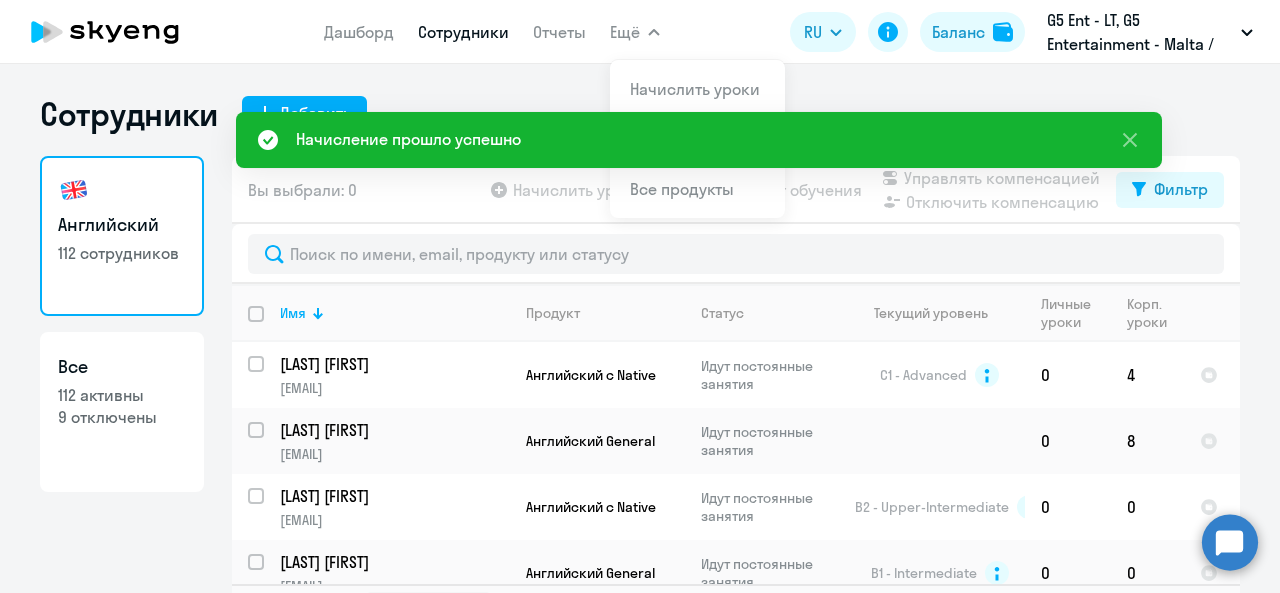 click on "Ещё" at bounding box center (625, 32) 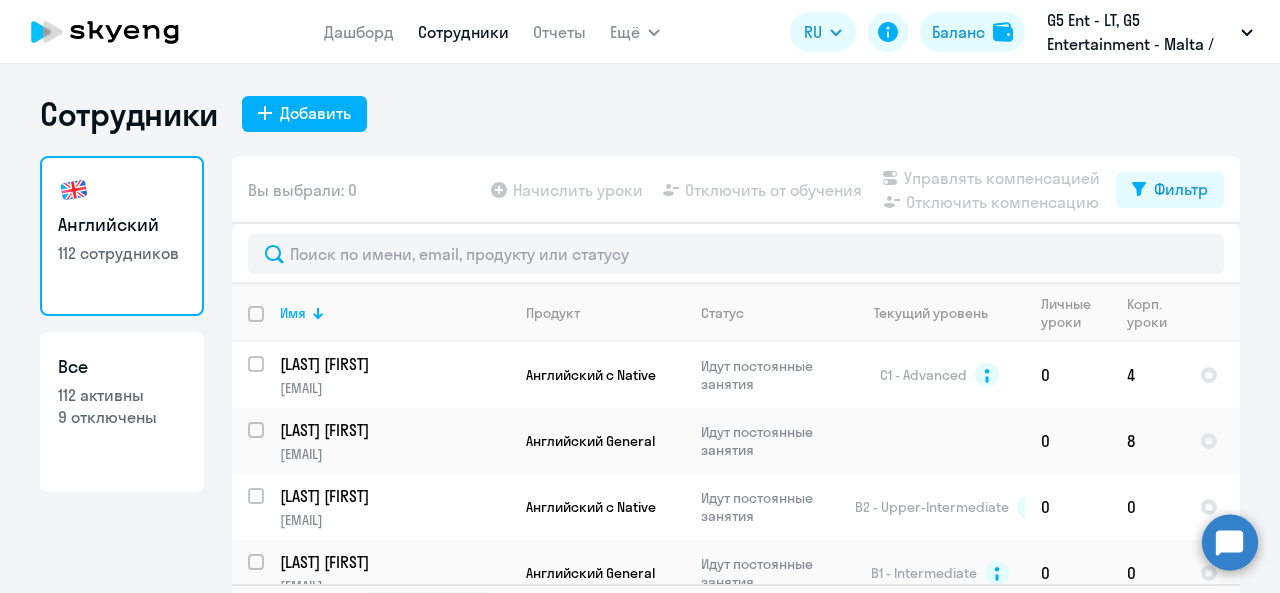 click on "Ещё" at bounding box center [635, 32] 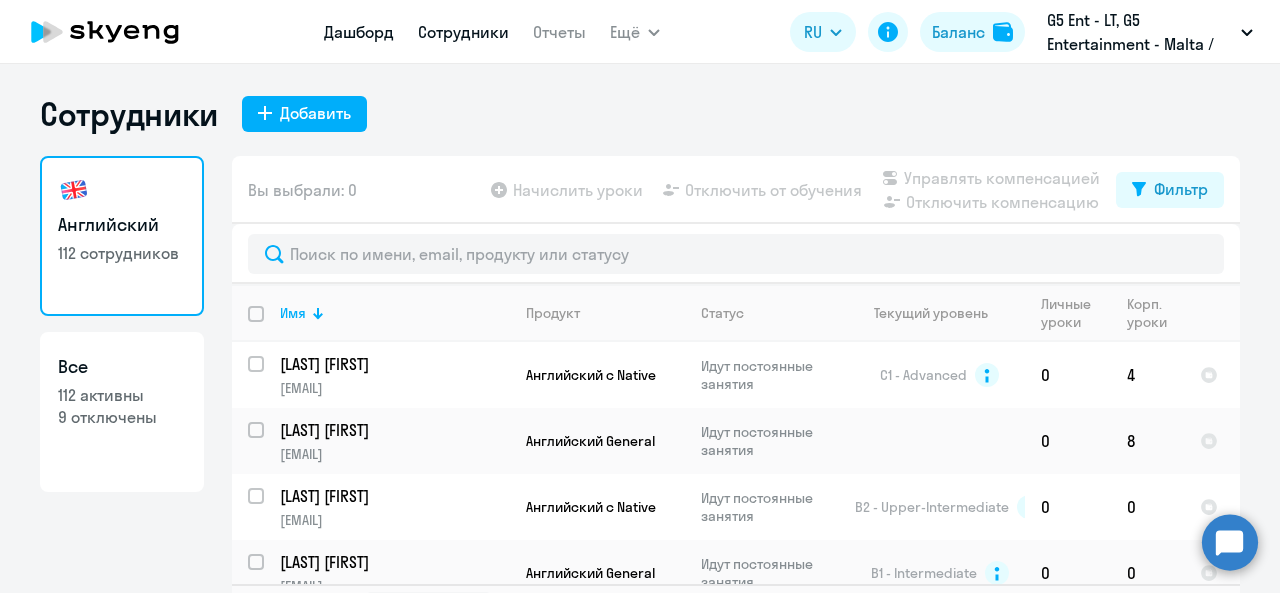 click on "Дашборд" at bounding box center (359, 32) 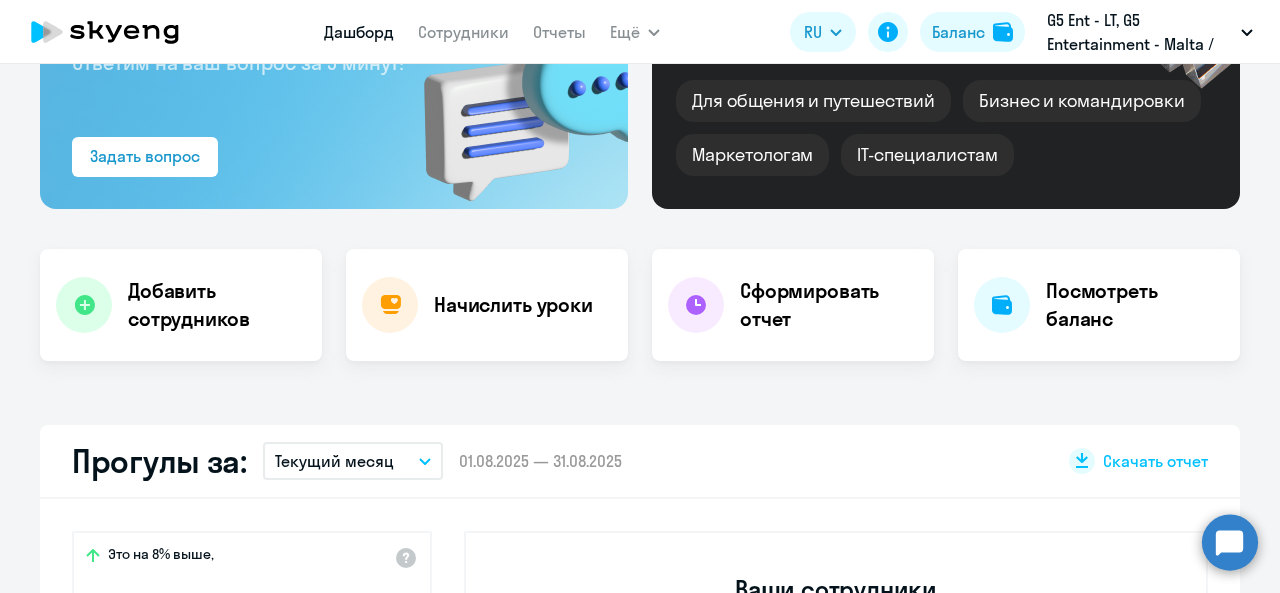 select on "30" 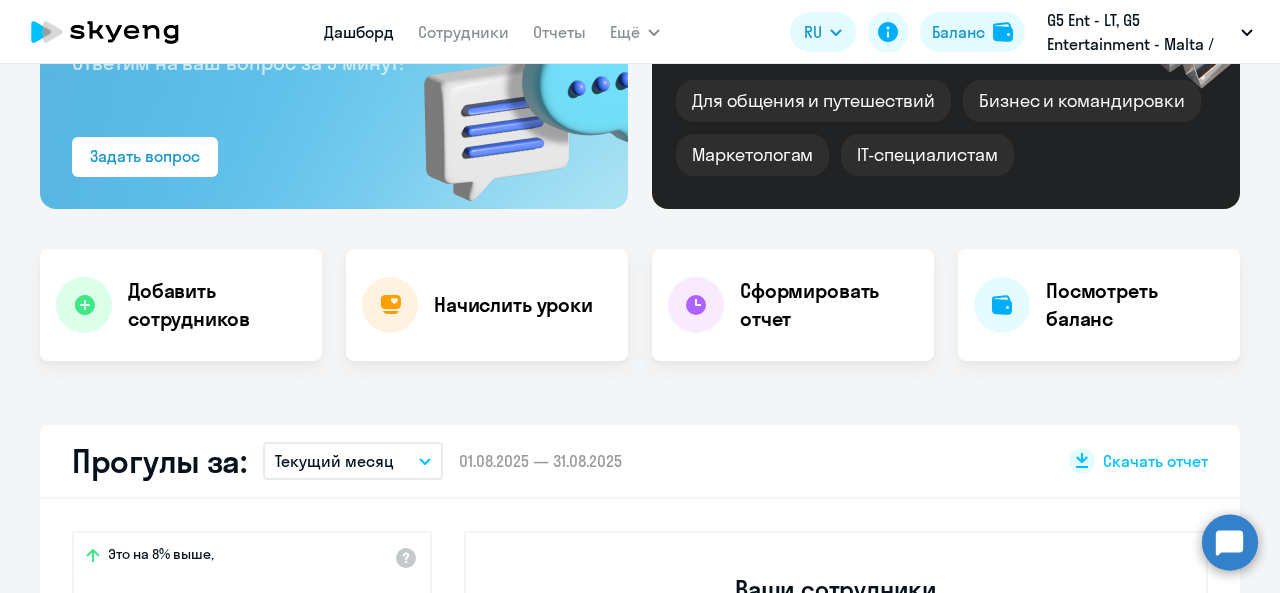 scroll, scrollTop: 233, scrollLeft: 0, axis: vertical 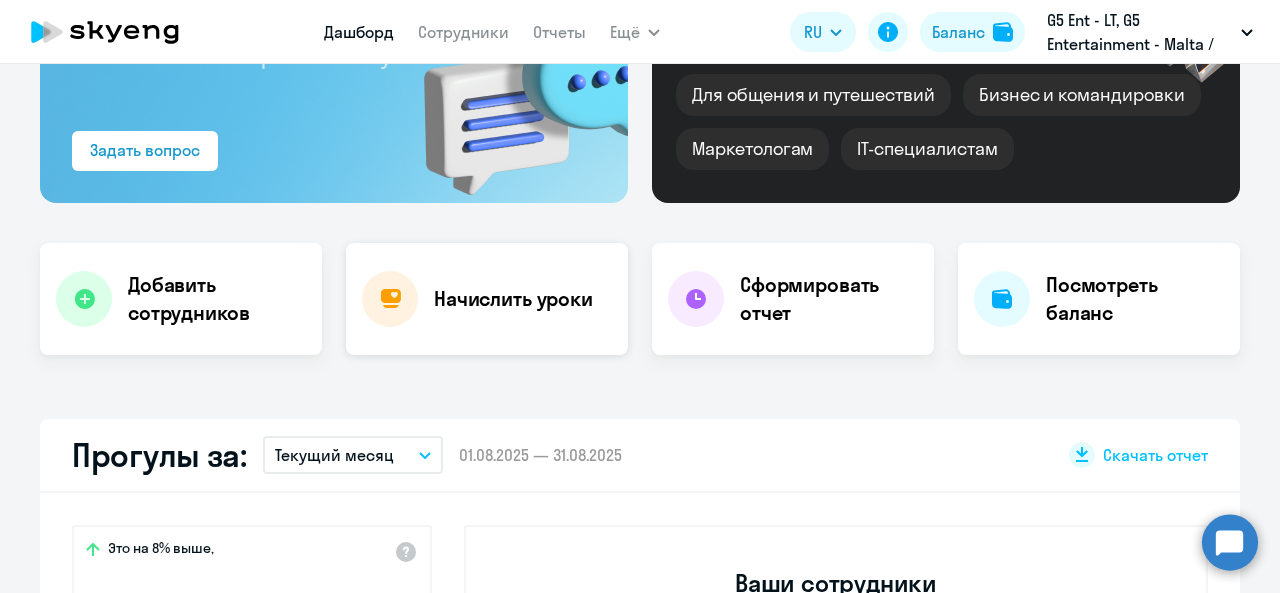 click on "Начислить уроки" 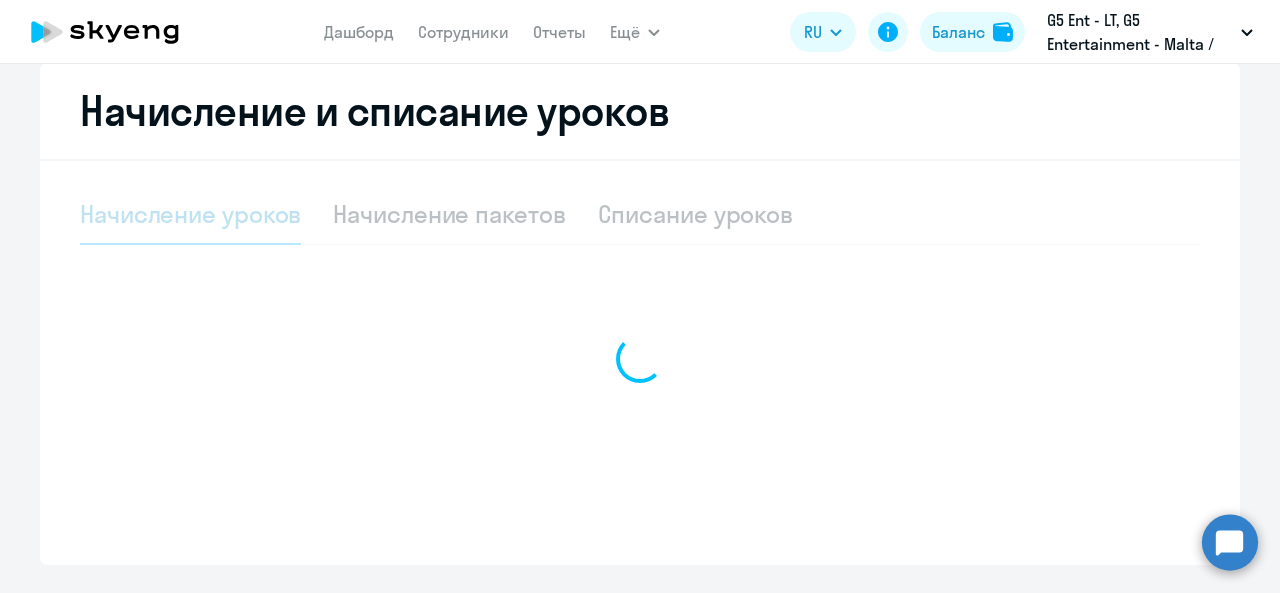 select on "10" 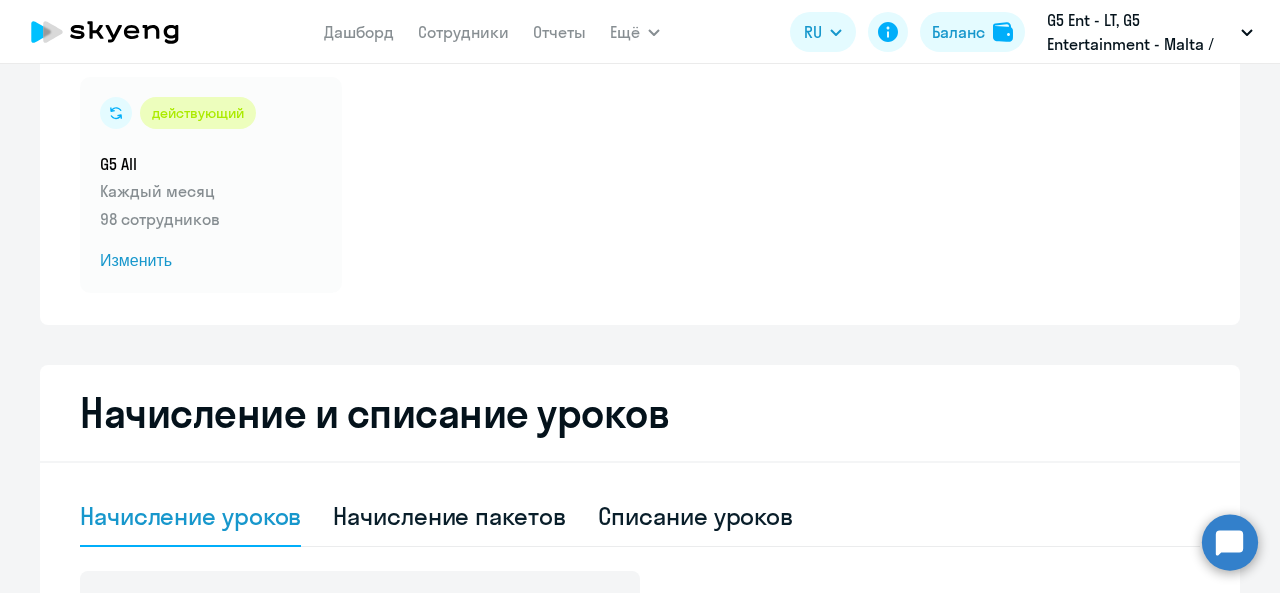 scroll, scrollTop: 0, scrollLeft: 0, axis: both 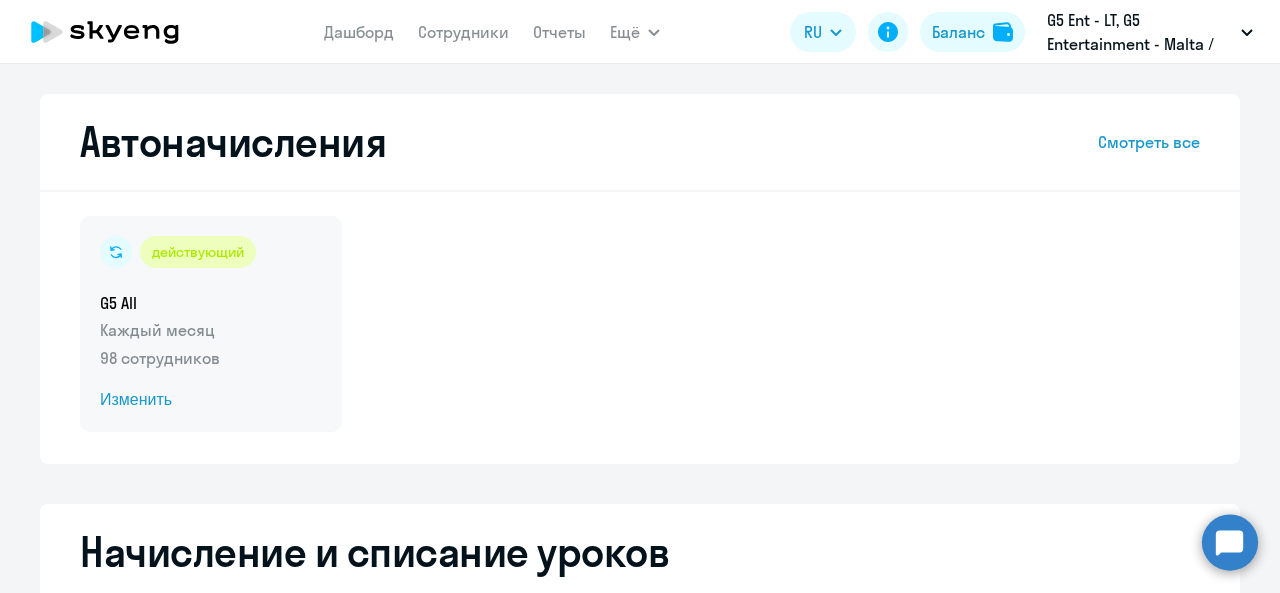 click on "Изменить" 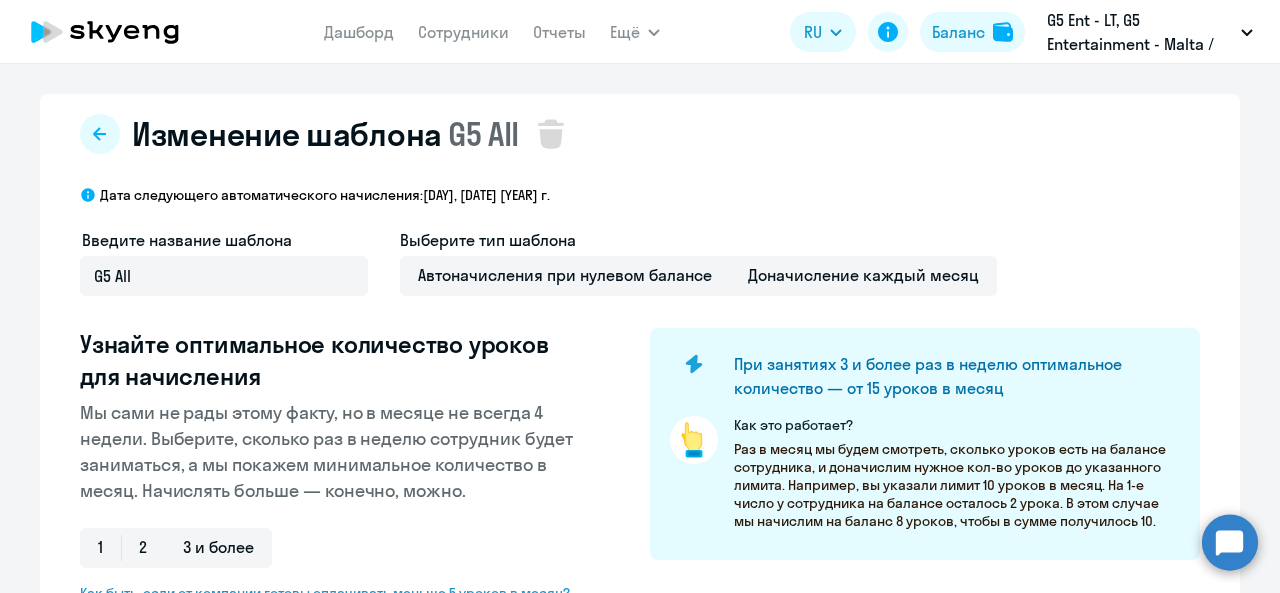 select on "10" 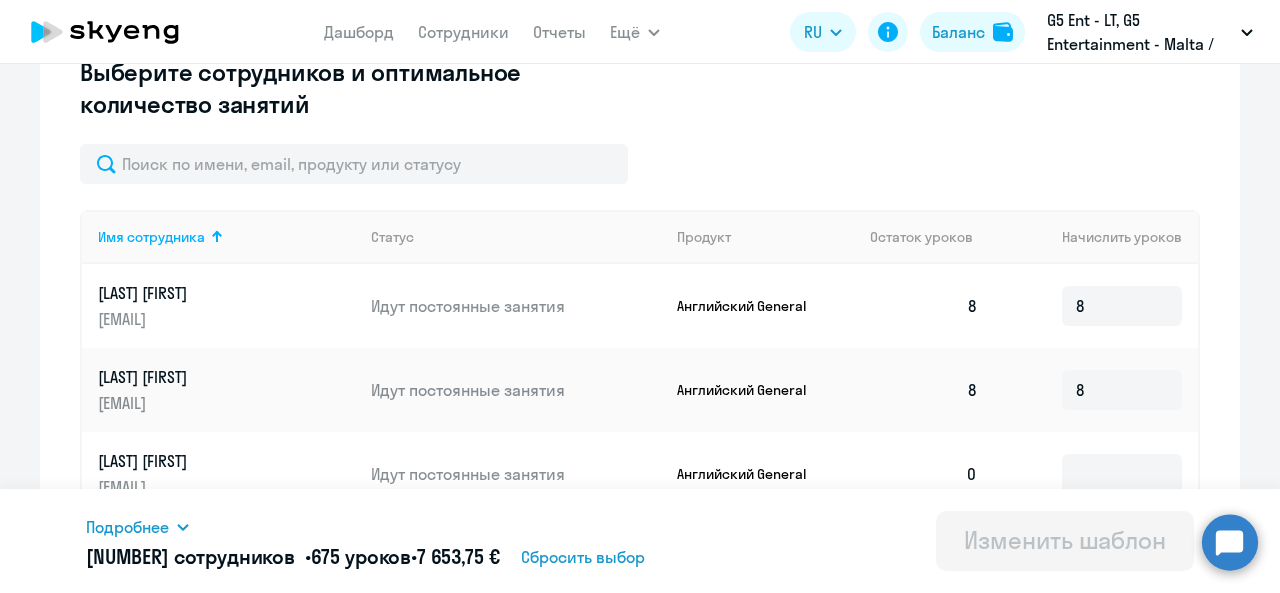 scroll, scrollTop: 606, scrollLeft: 0, axis: vertical 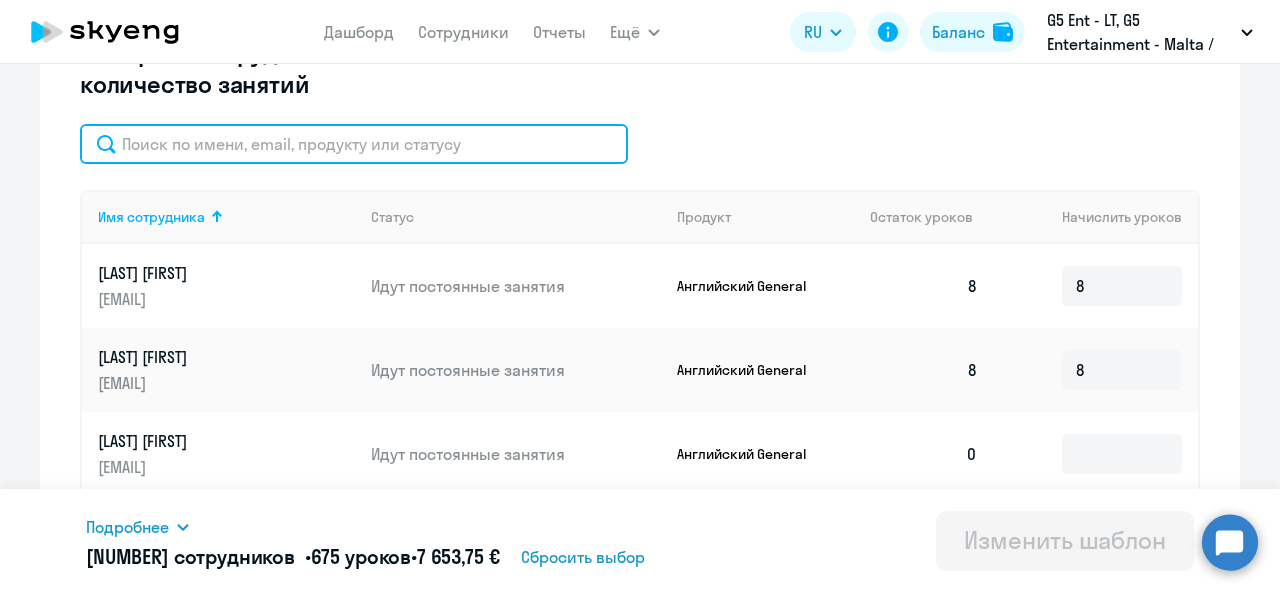 click 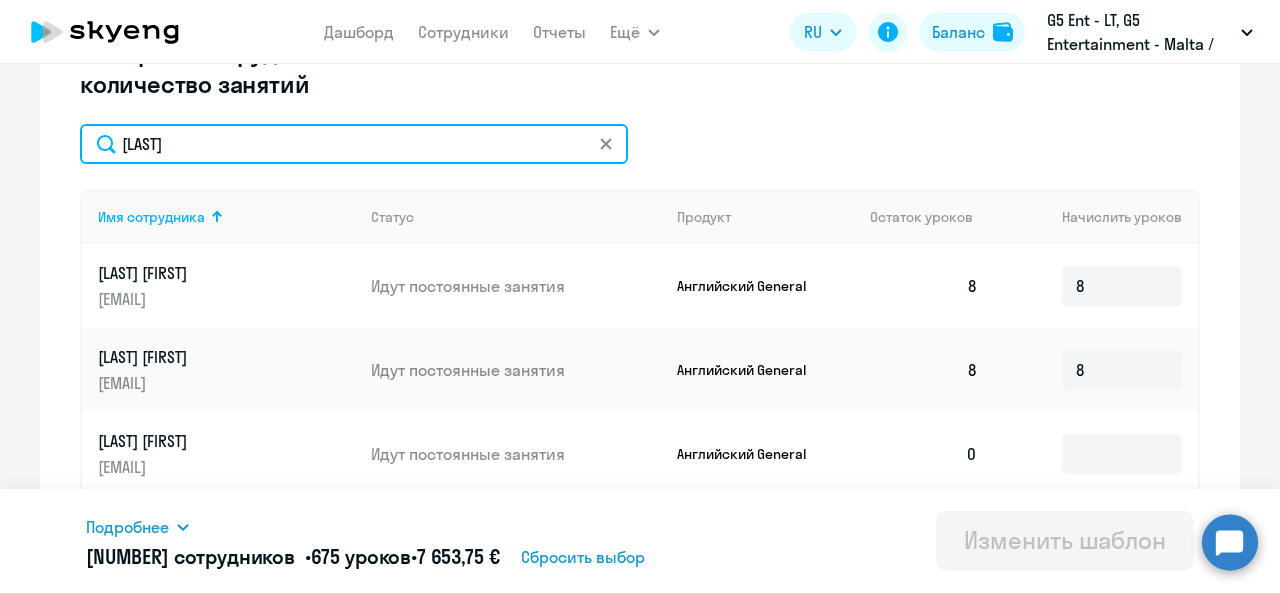 type on "[LAST]" 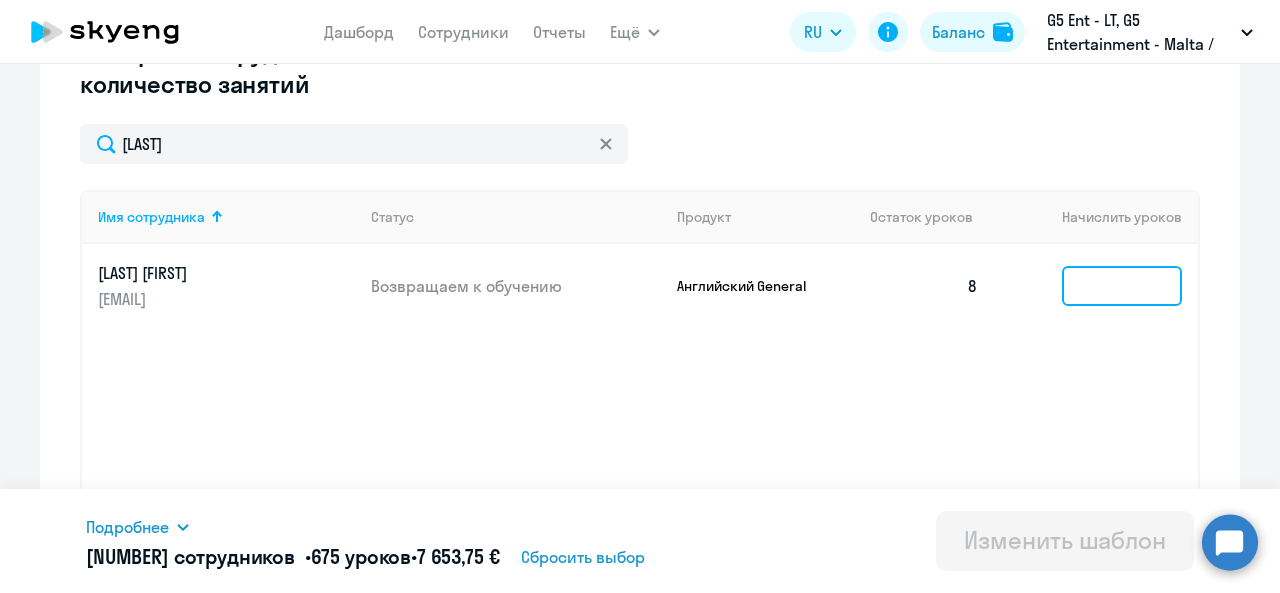 click 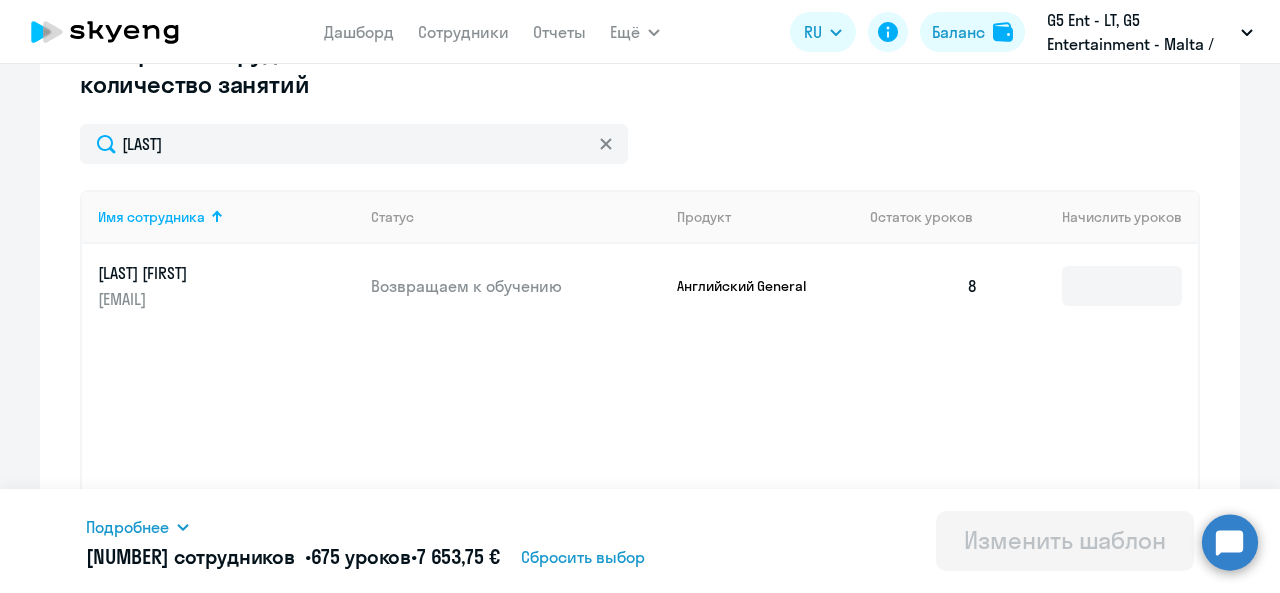 click on "Введите название шаблона G5 All Выберите тип шаблона Автоначисления при нулевом балансе Доначисление каждый месяц Узнайте оптимальное количество уроков для начисления Мы сами не рады этому факту, но в месяце не всегда 4 недели. Выберите, сколько раз в неделю сотрудник будет заниматься, а мы покажем минимальное количество в месяц. Начислять больше — конечно, можно. 1 2 3 и более  Как быть, если от компании готовы оплачивать меньше 5 уроков в месяц?
При занятиях 3 и более раз в неделю оптимальное количество — от 15 уроков в месяц   Как это работает?" 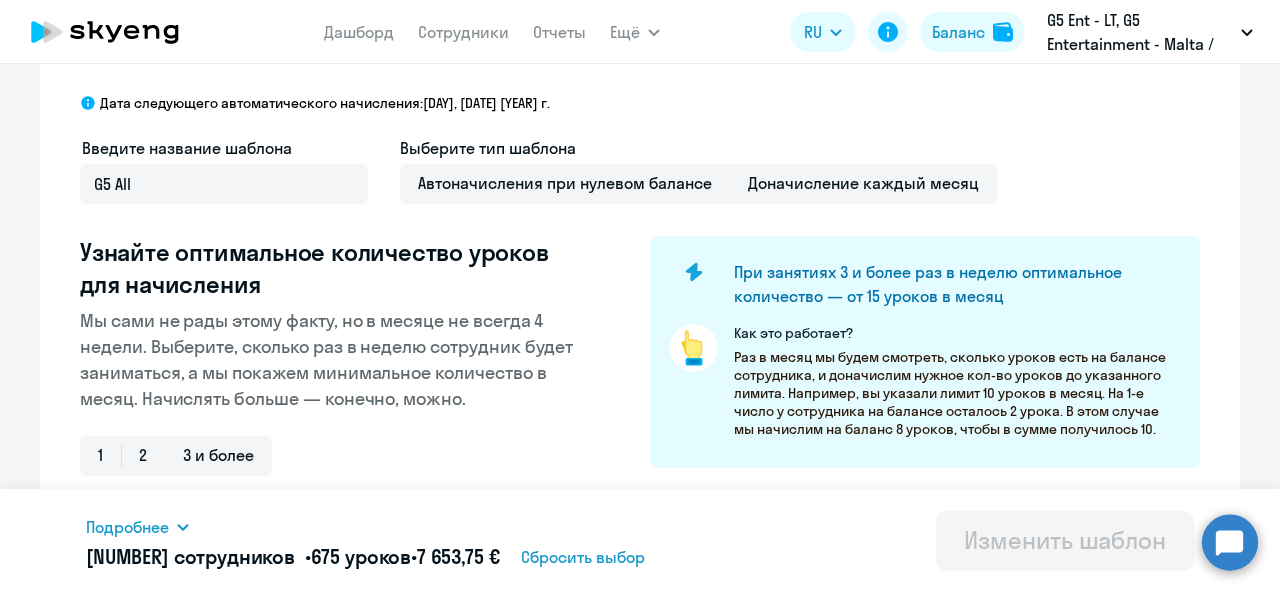 scroll, scrollTop: 44, scrollLeft: 0, axis: vertical 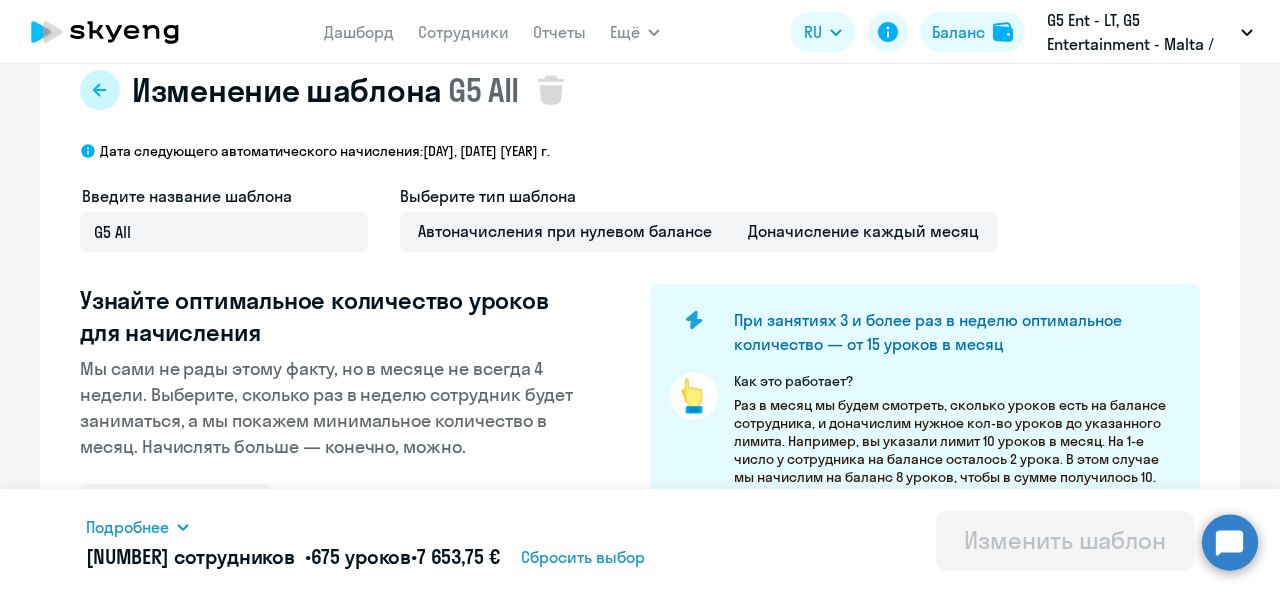 click 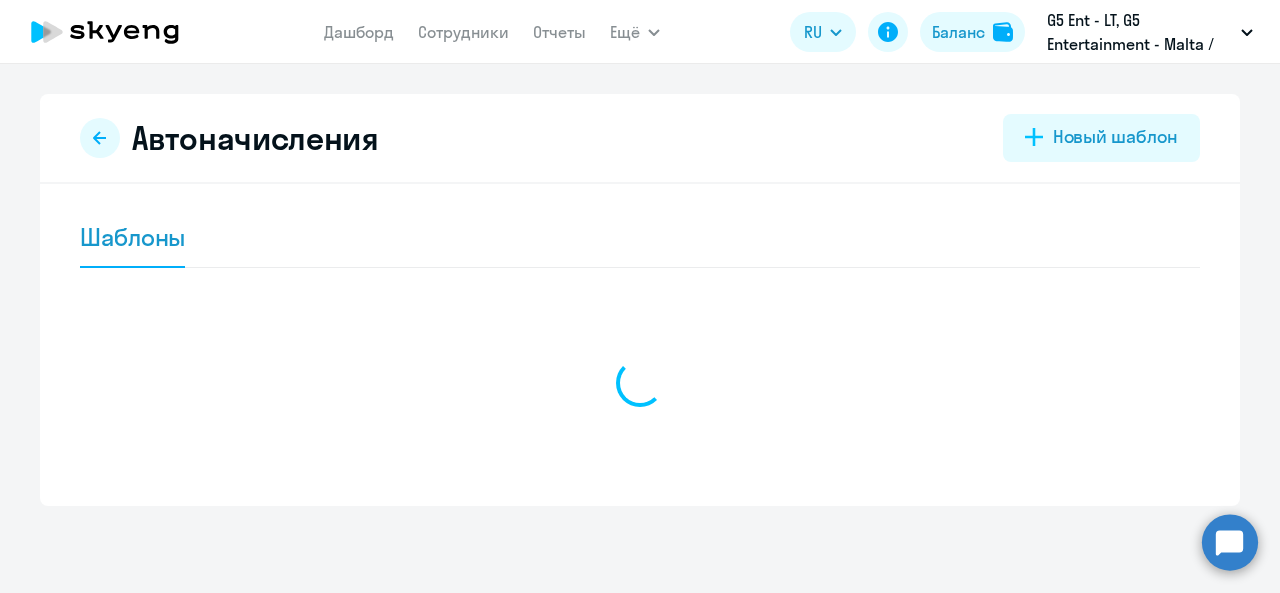 scroll, scrollTop: 0, scrollLeft: 0, axis: both 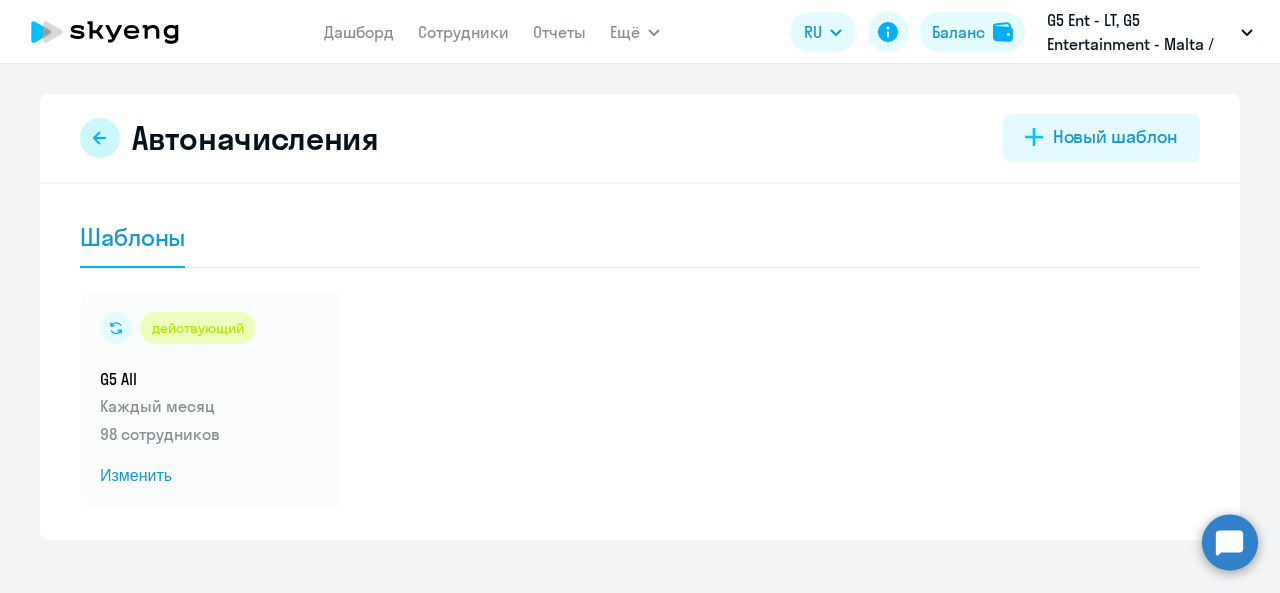 click 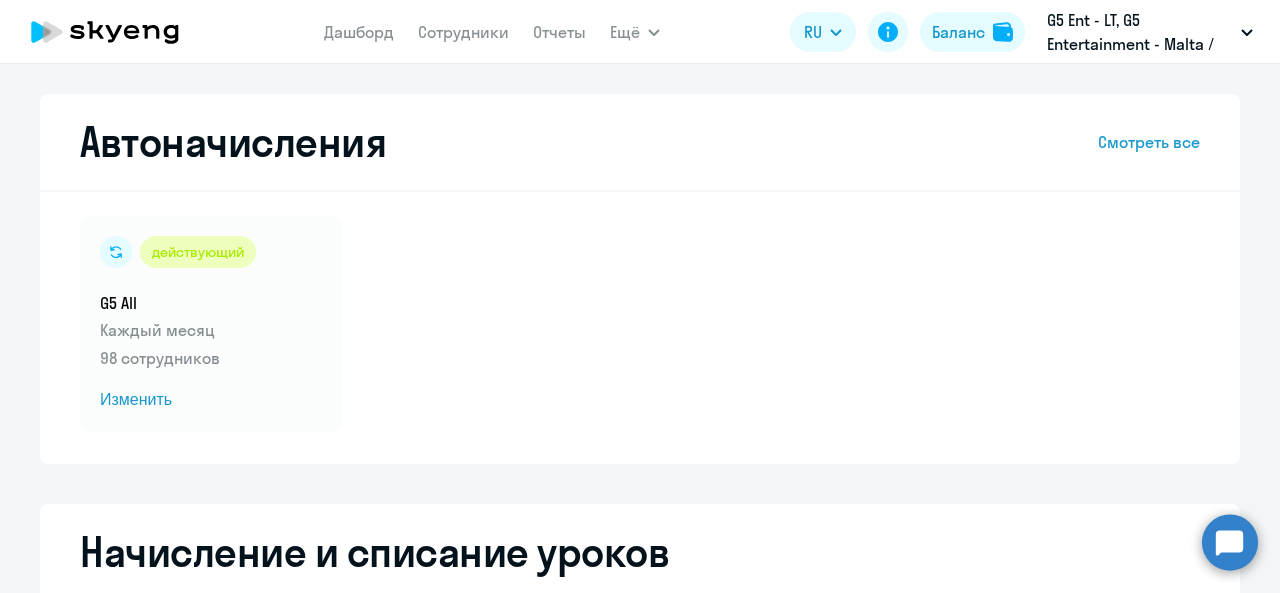 select on "10" 